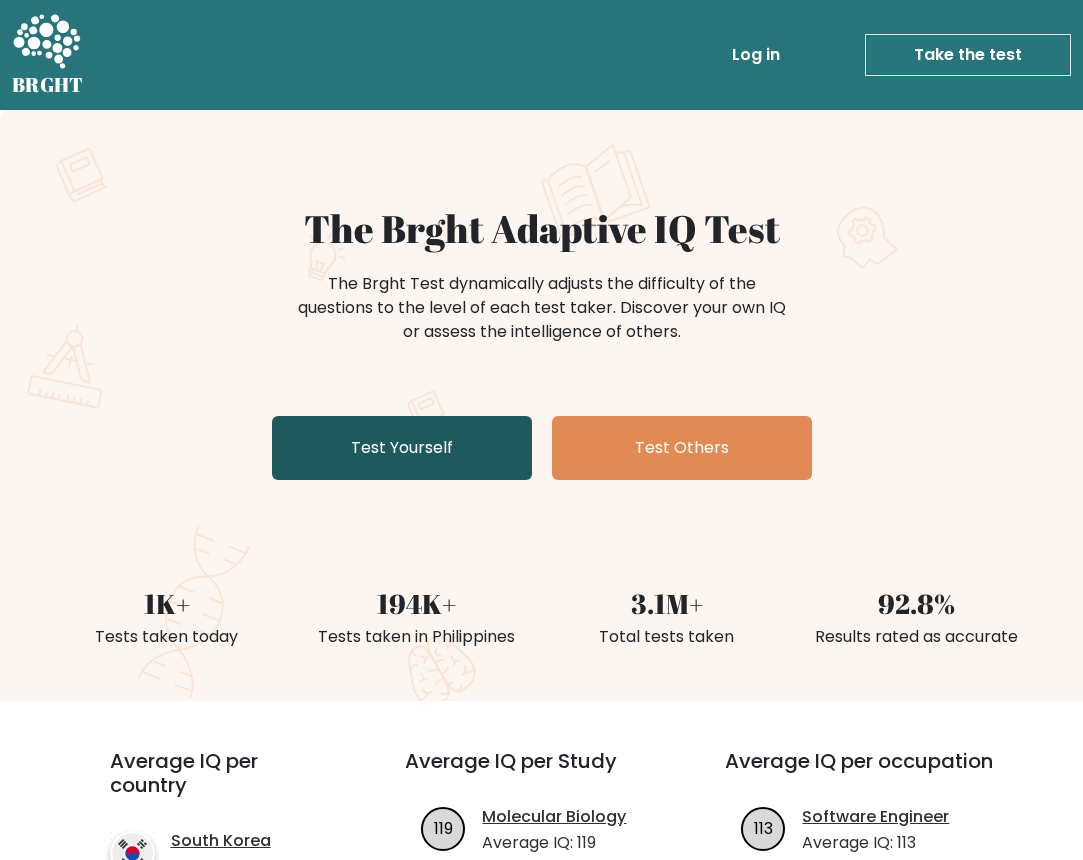 scroll, scrollTop: 0, scrollLeft: 0, axis: both 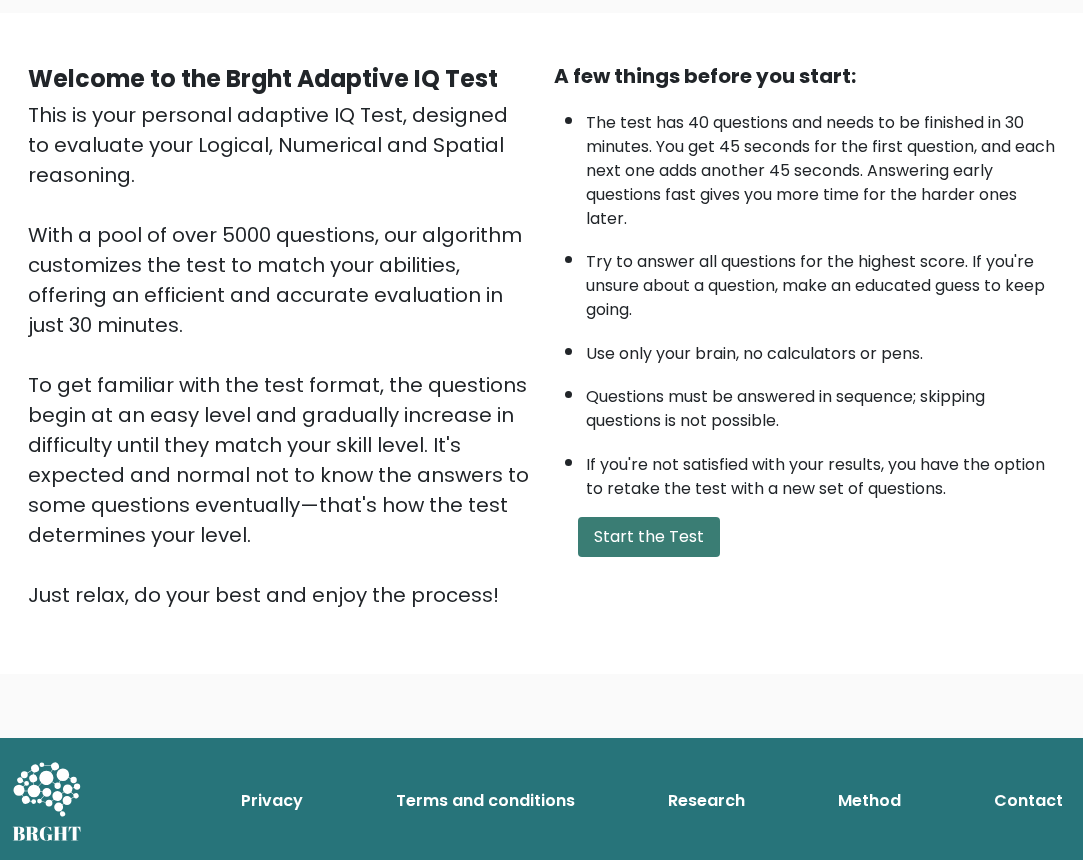 click on "Start the Test" at bounding box center [649, 537] 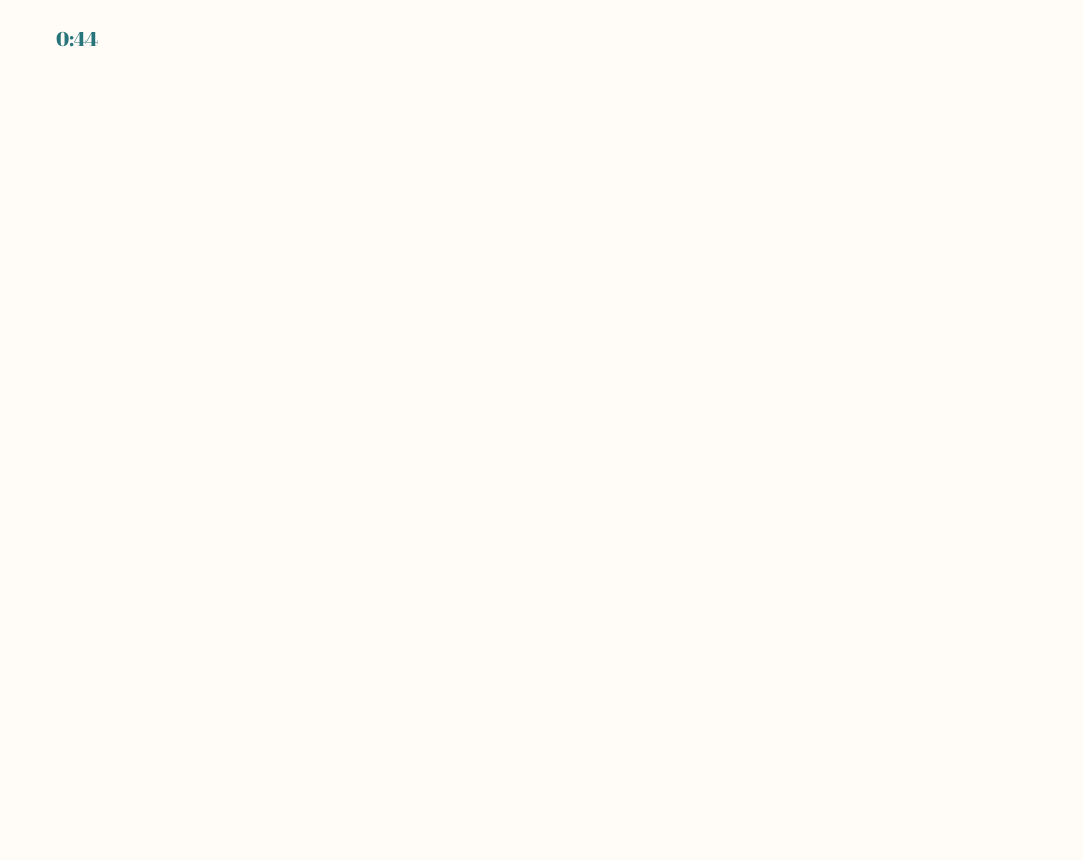 scroll, scrollTop: 0, scrollLeft: 0, axis: both 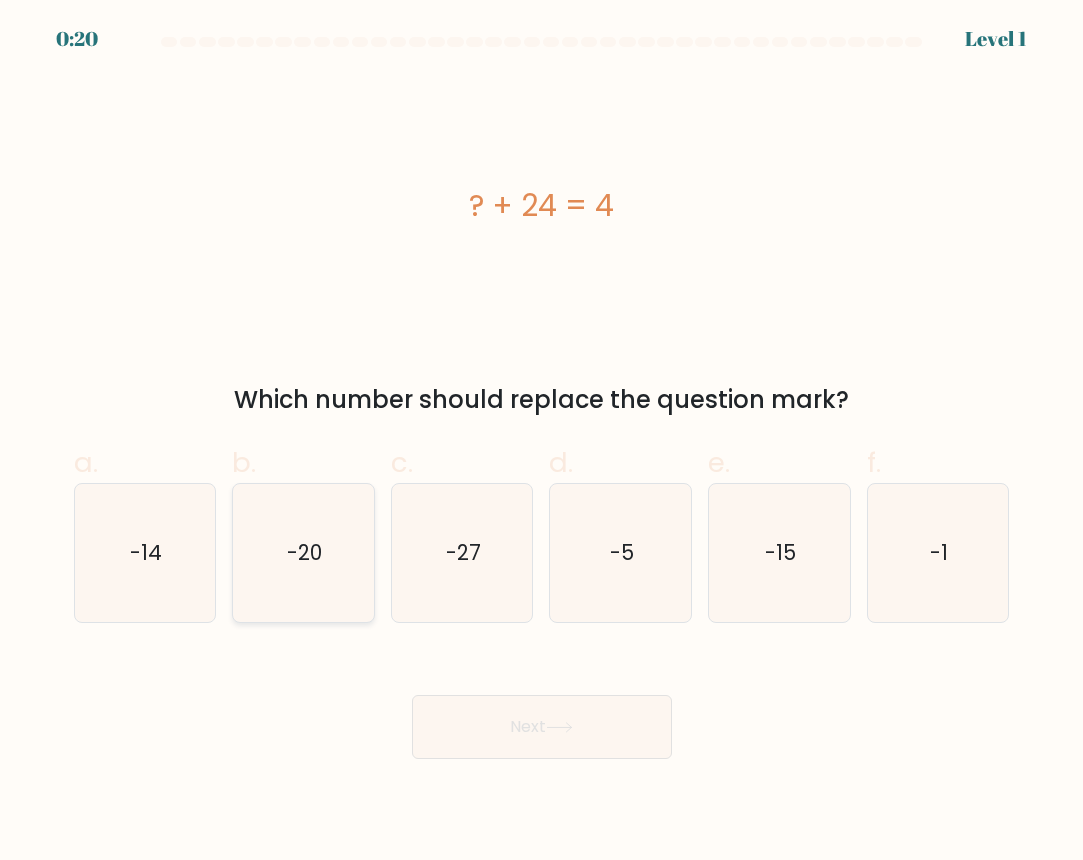 click on "-20" at bounding box center (303, 553) 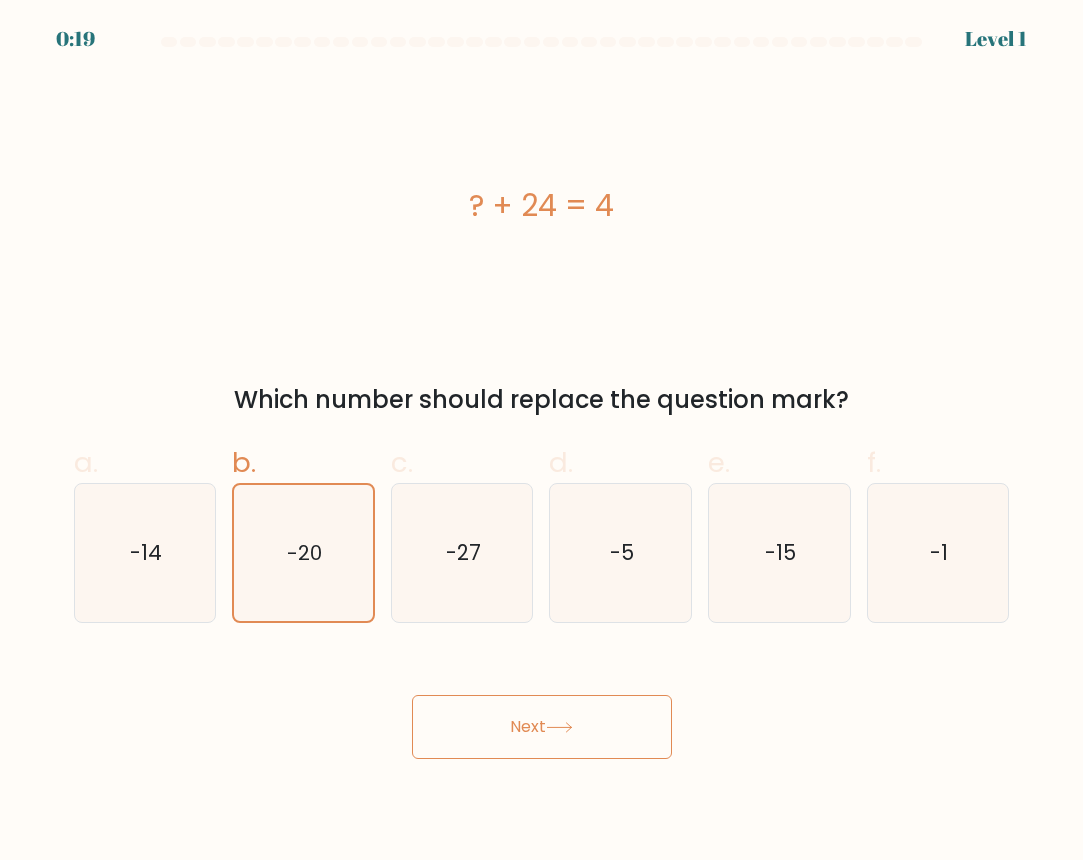 click on "Next" at bounding box center (542, 727) 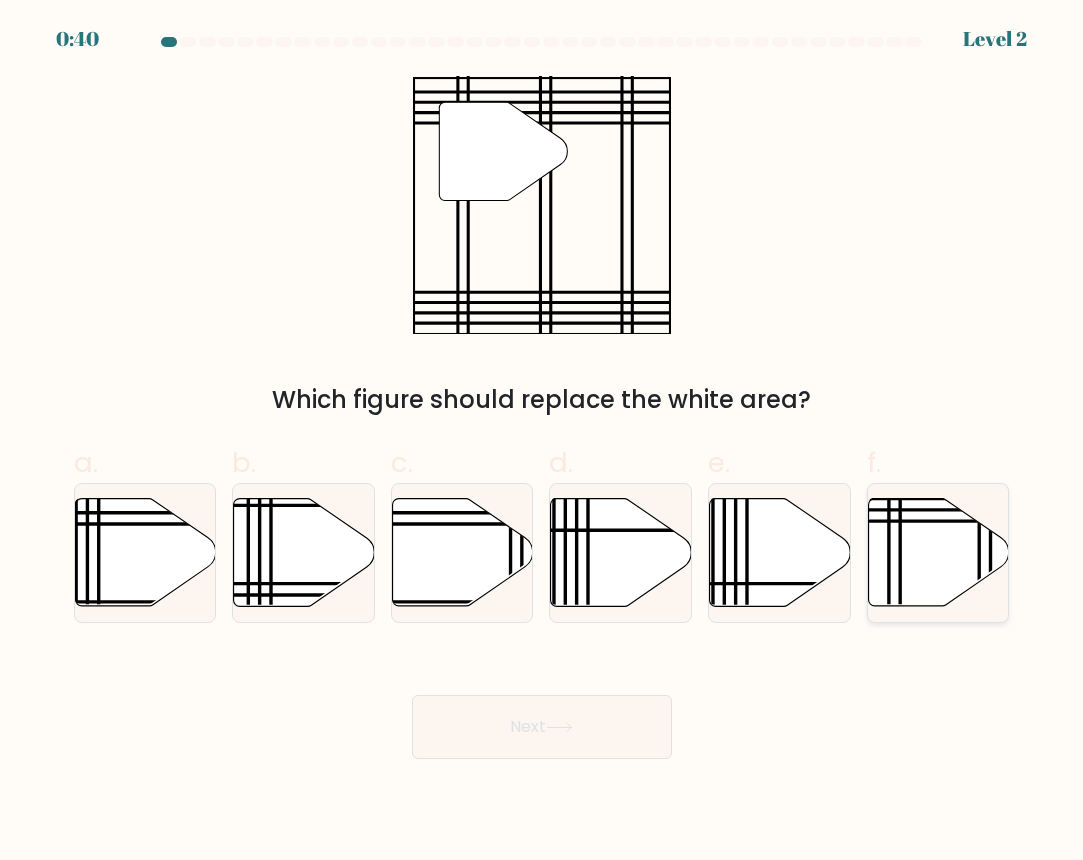 click at bounding box center [938, 553] 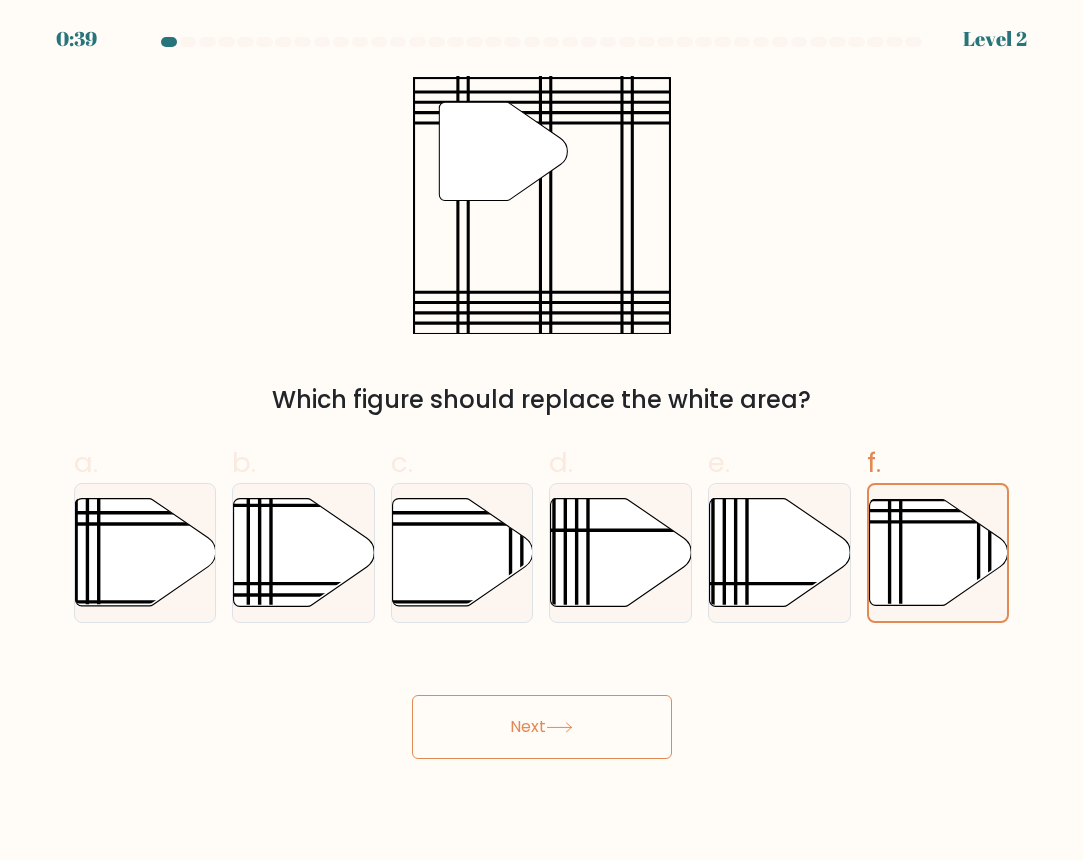 click on "Next" at bounding box center (542, 727) 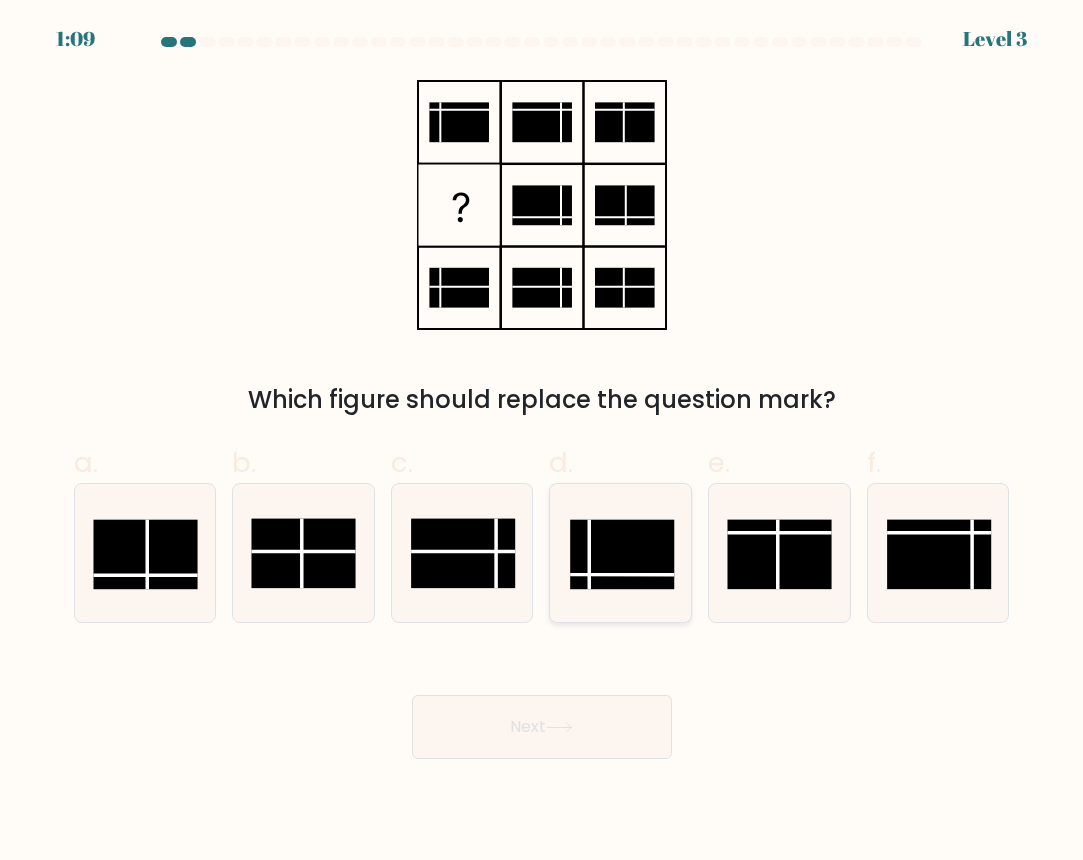 click at bounding box center [622, 555] 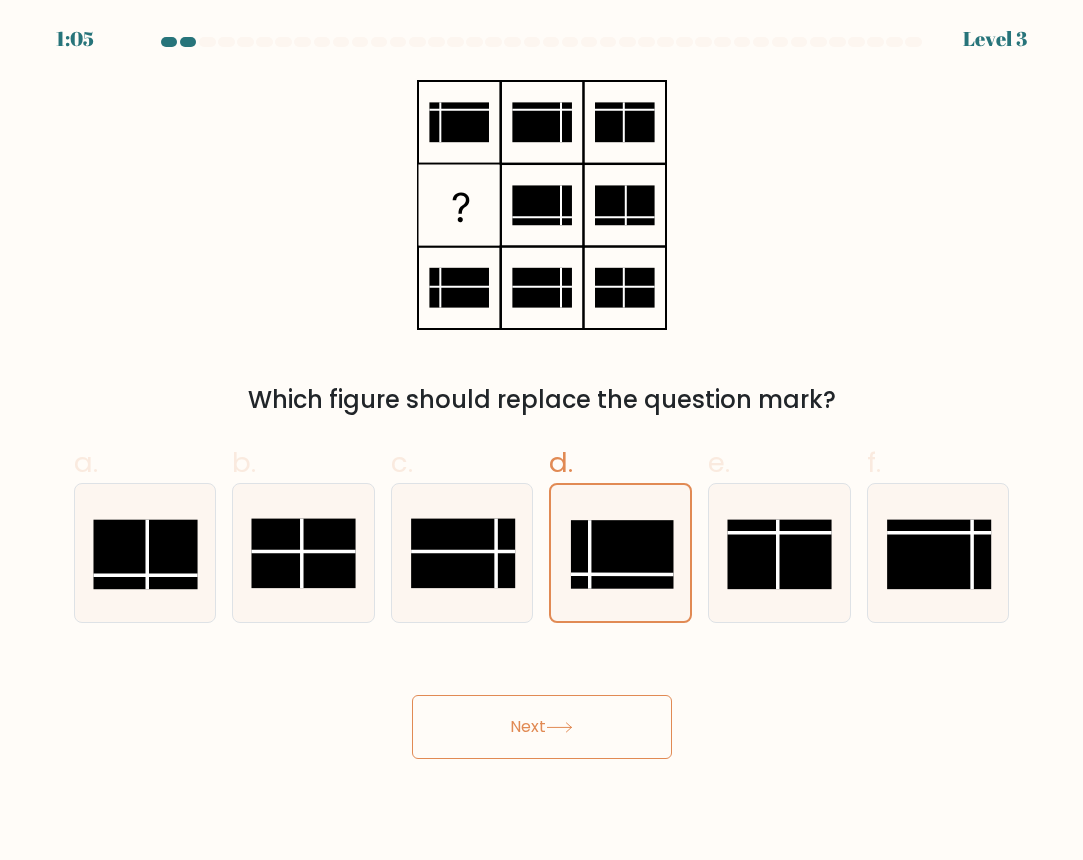 click on "Next" at bounding box center [542, 727] 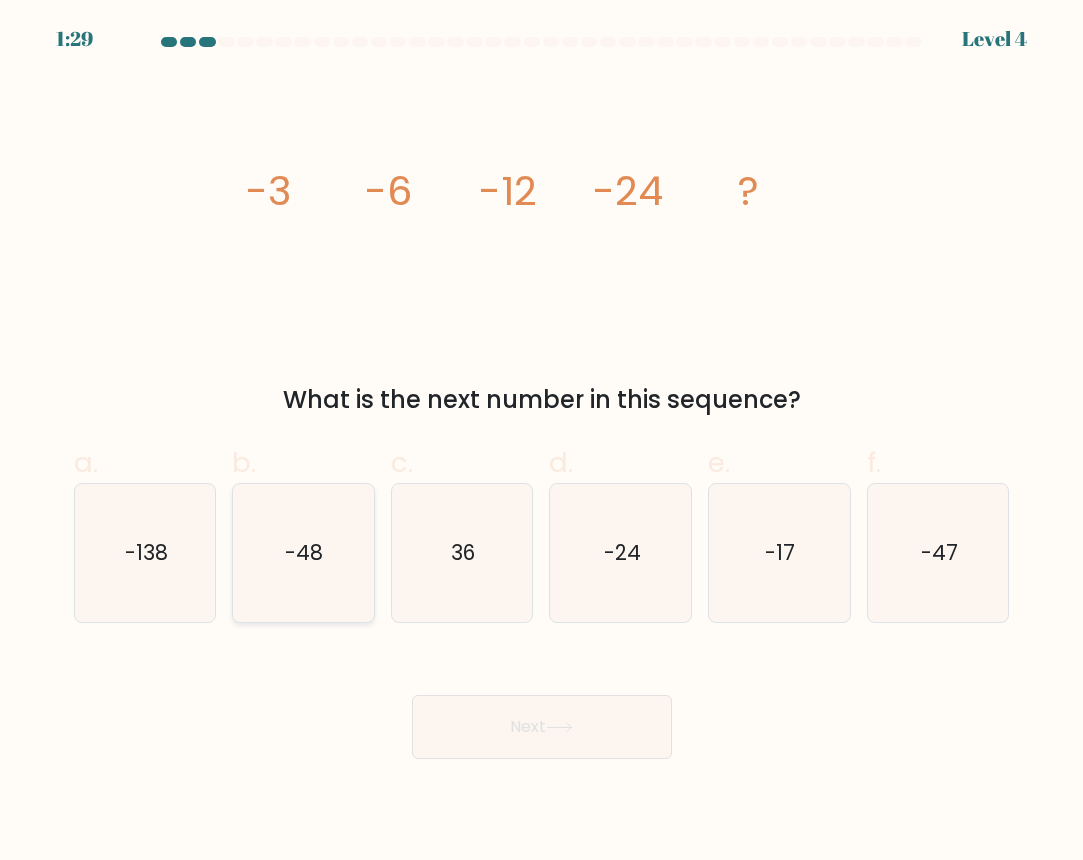click on "-48" at bounding box center (303, 553) 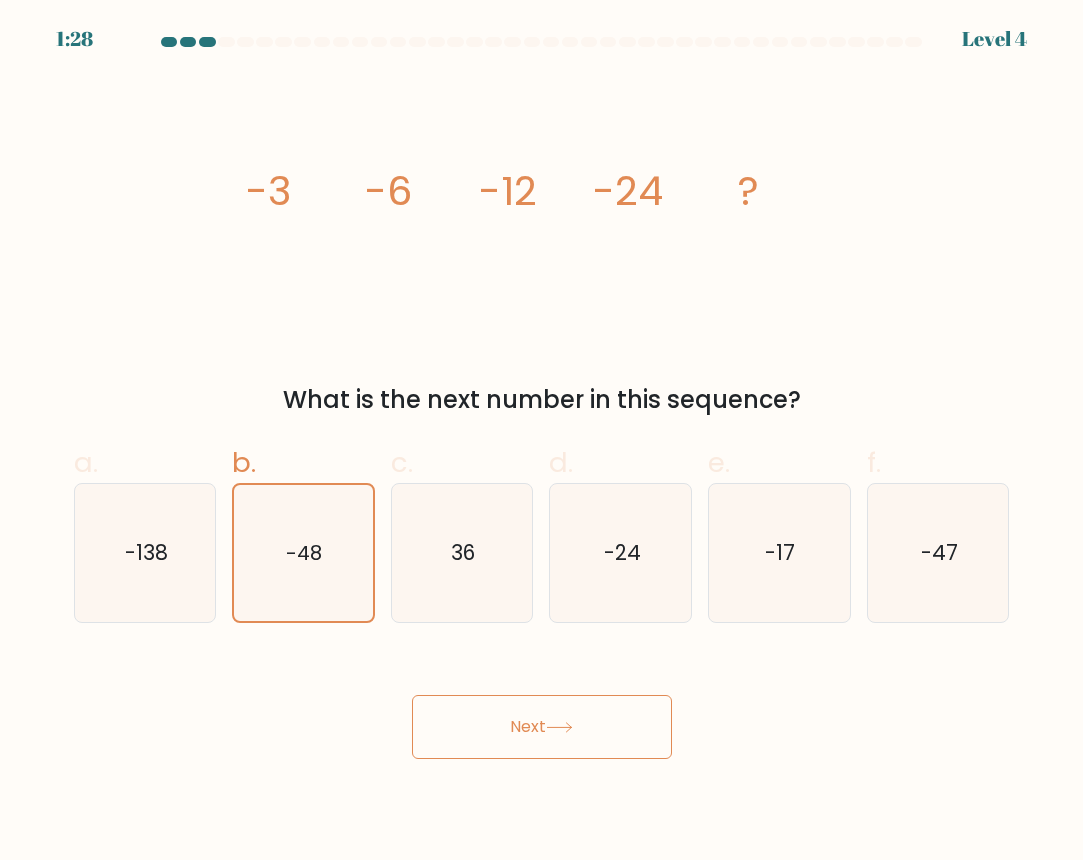click on "Next" at bounding box center [542, 727] 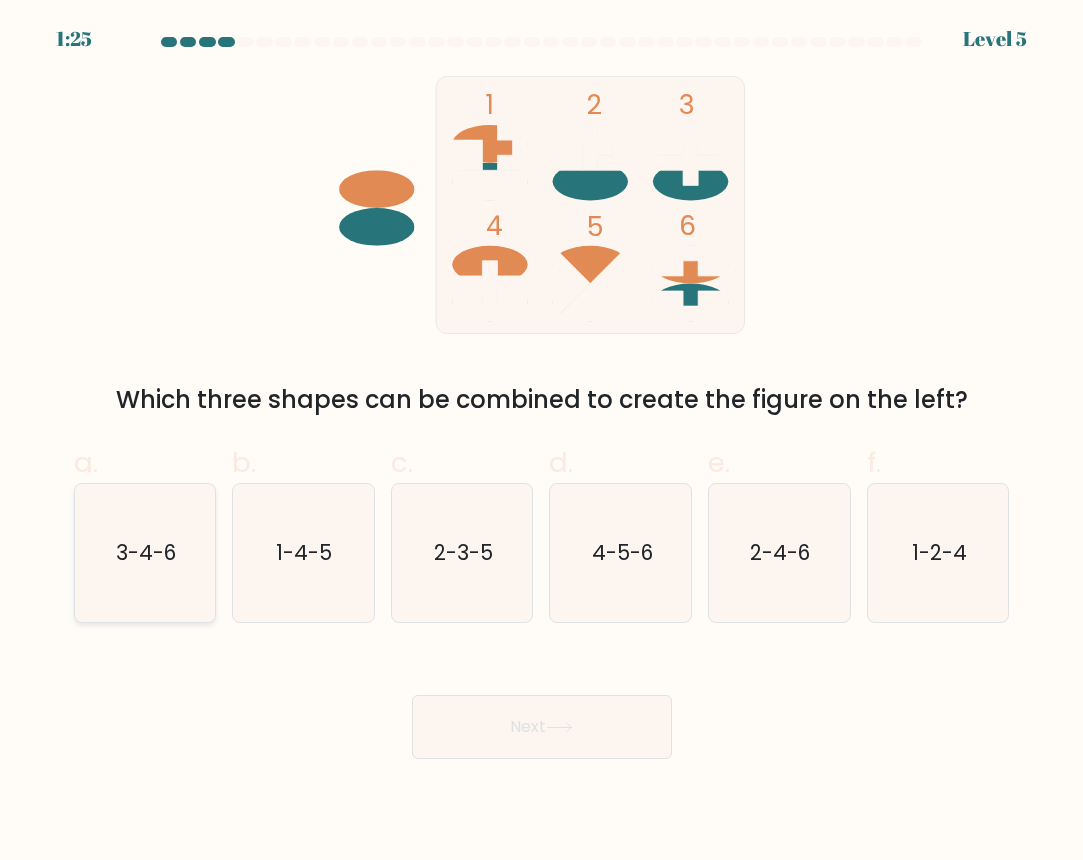 click on "3-4-6" at bounding box center (146, 552) 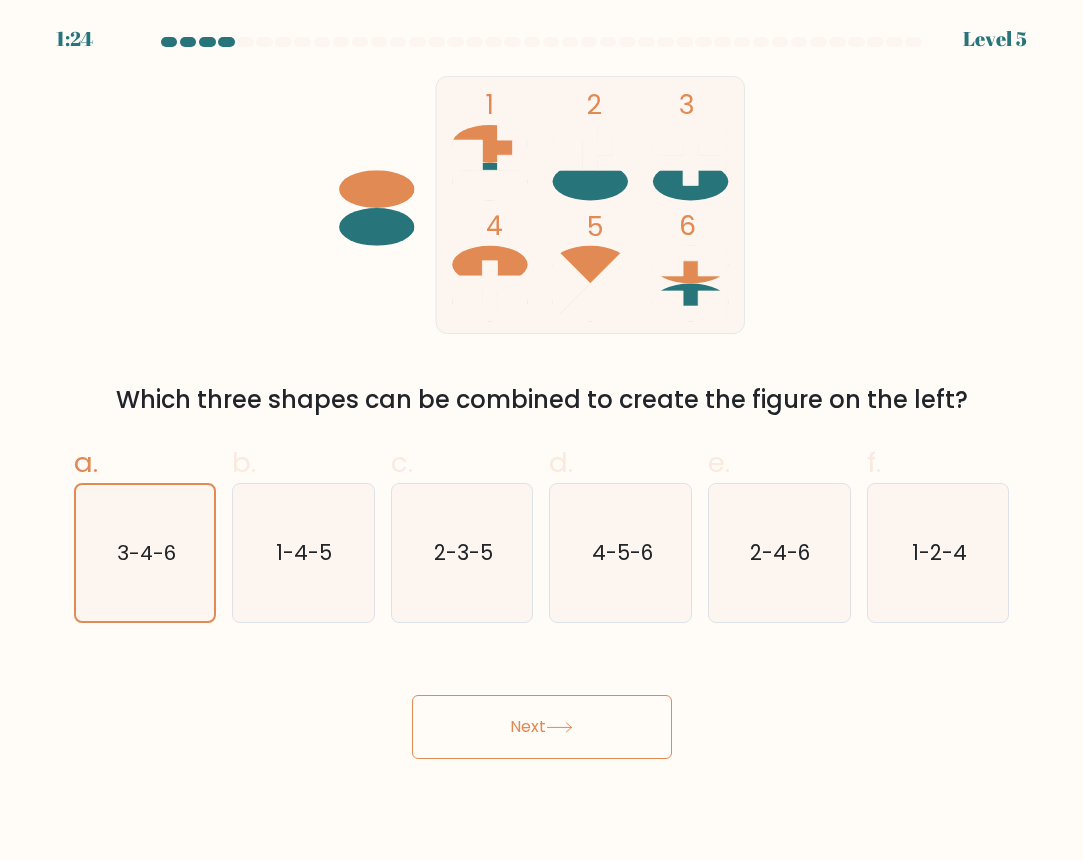 click on "Next" at bounding box center [542, 727] 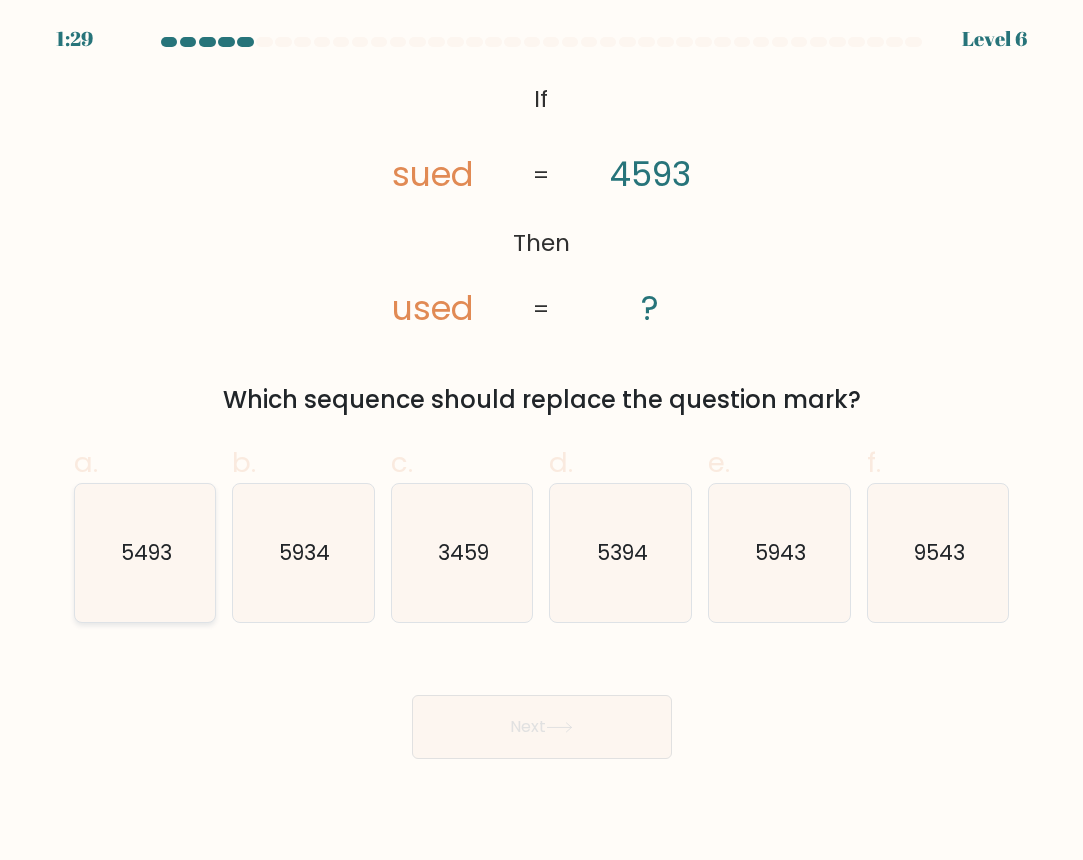 click on "5493" at bounding box center [145, 553] 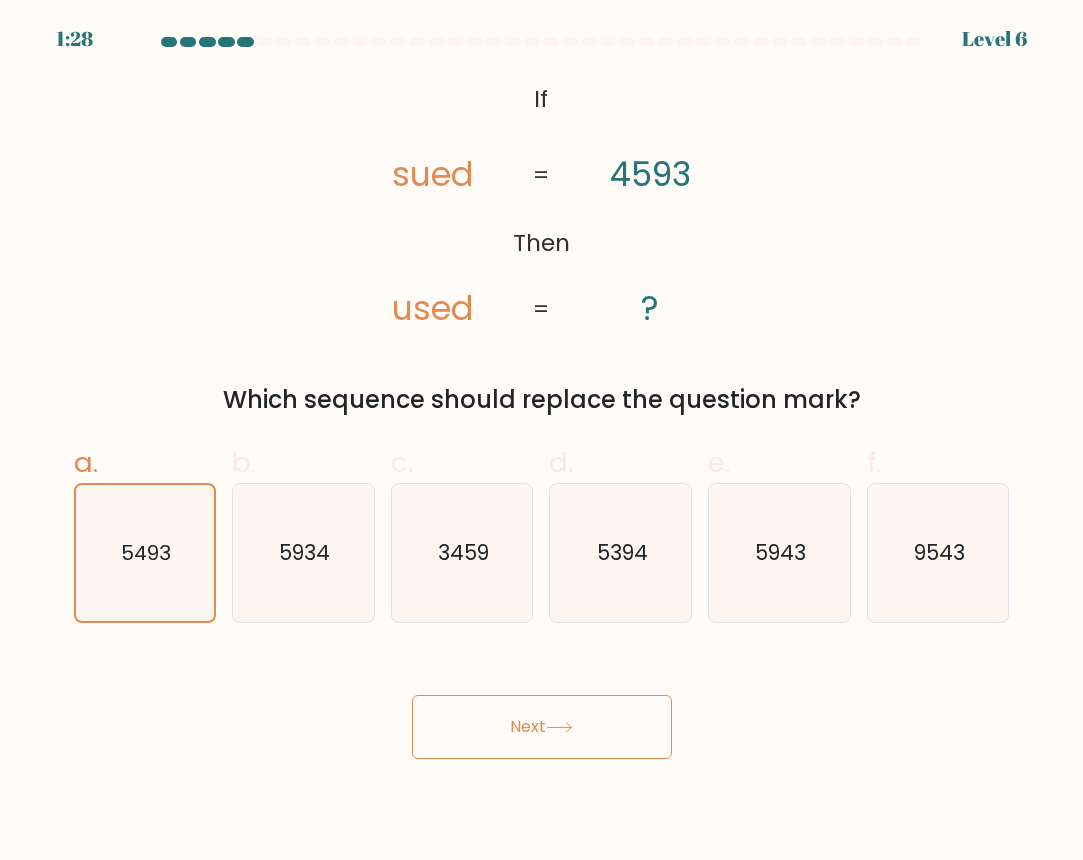 click on "Next" at bounding box center [542, 727] 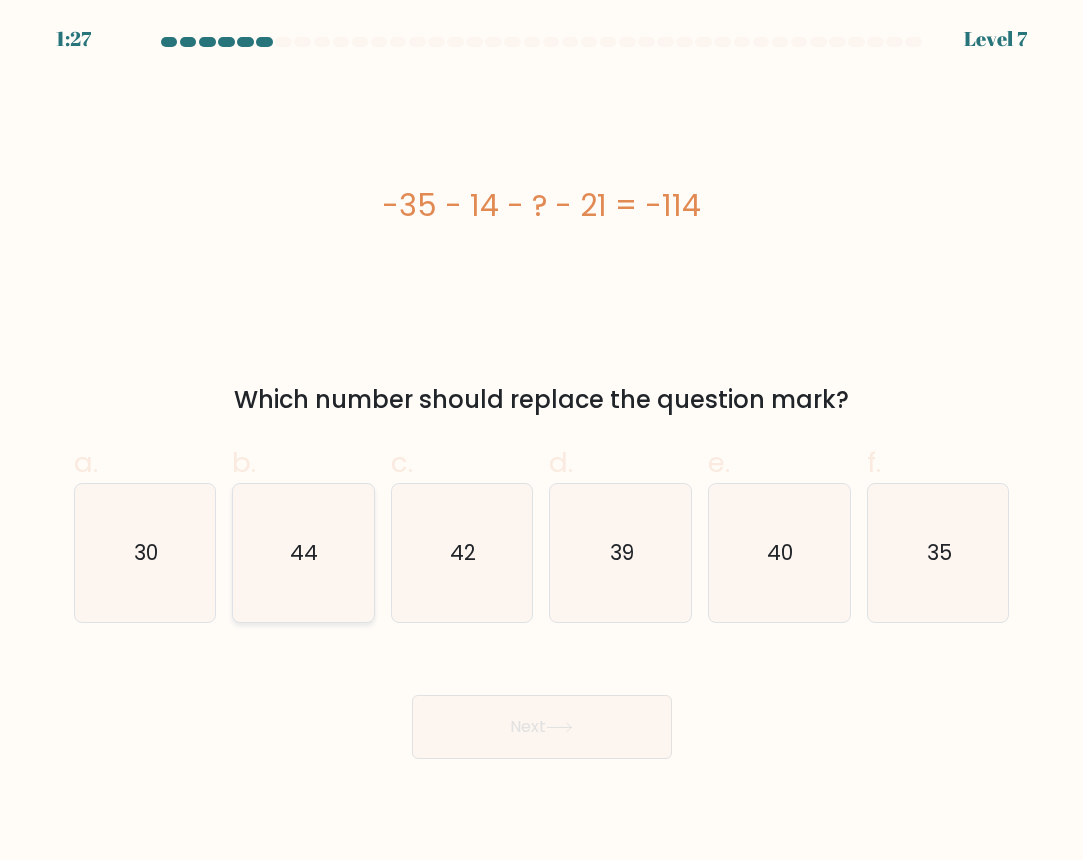 click on "44" at bounding box center (303, 553) 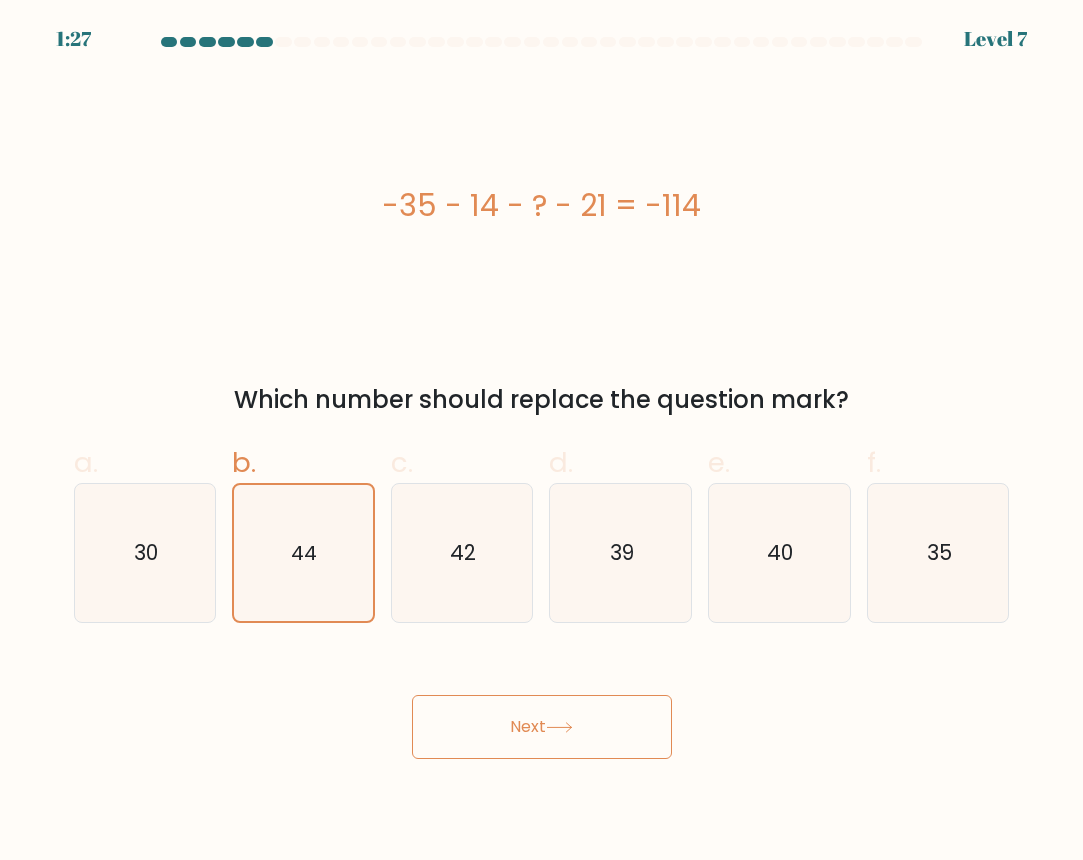 click on "Next" at bounding box center (542, 727) 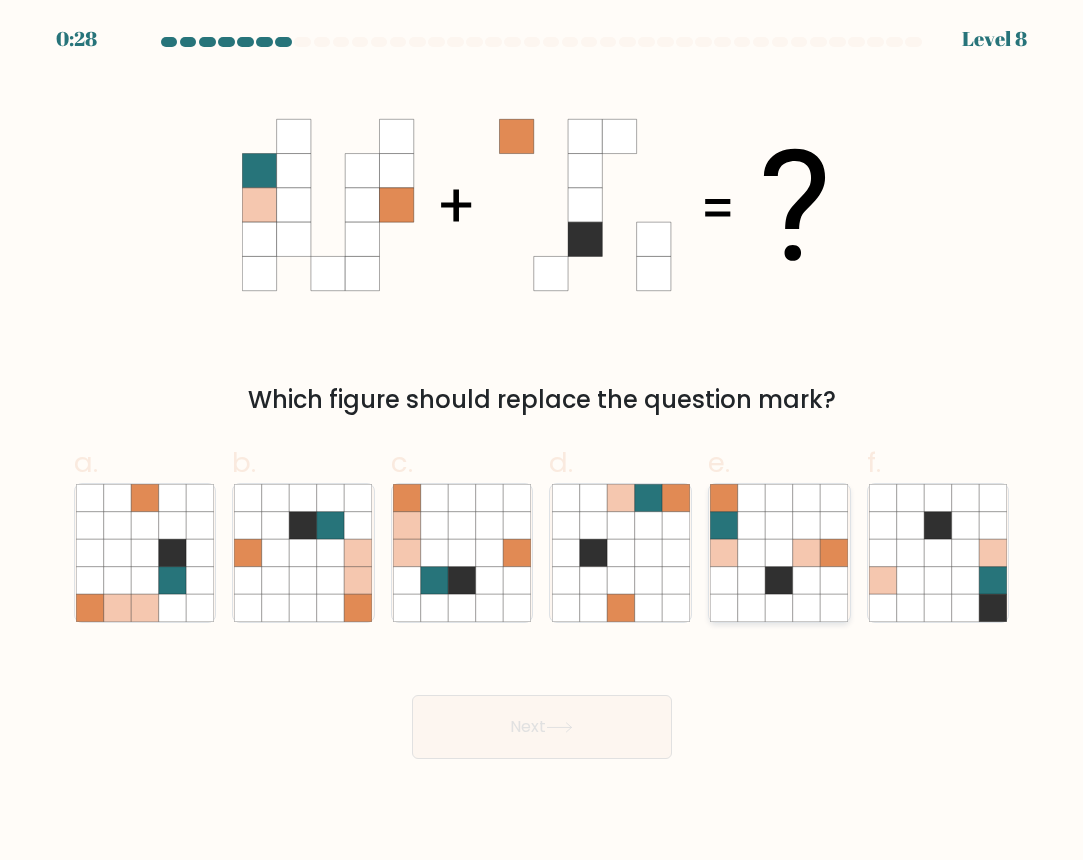 click at bounding box center (779, 580) 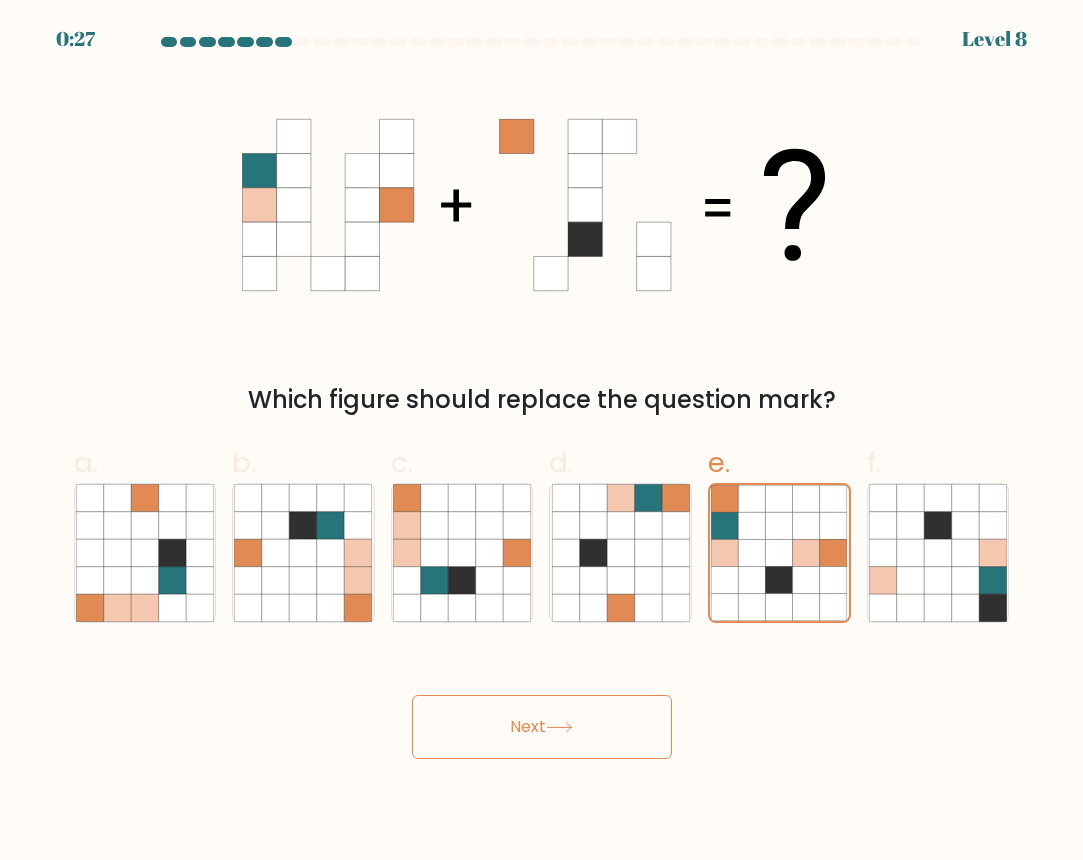click on "Next" at bounding box center (542, 727) 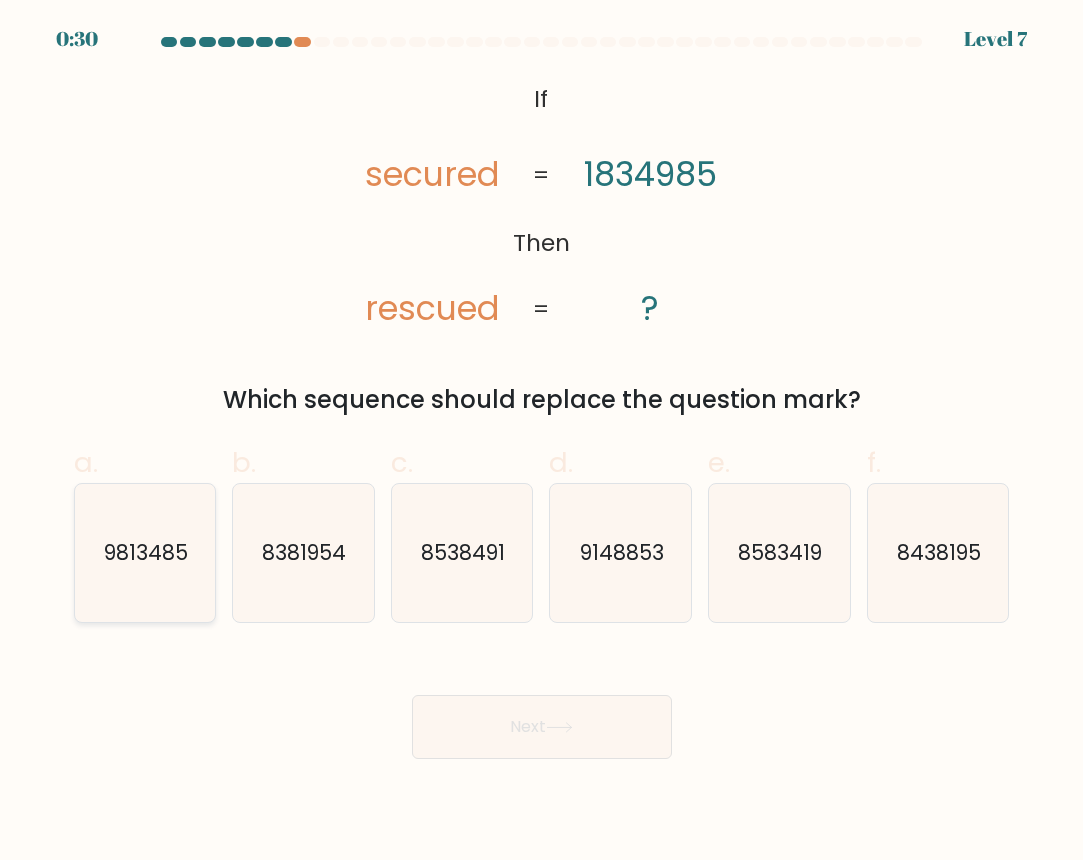 click on "9813485" at bounding box center (145, 553) 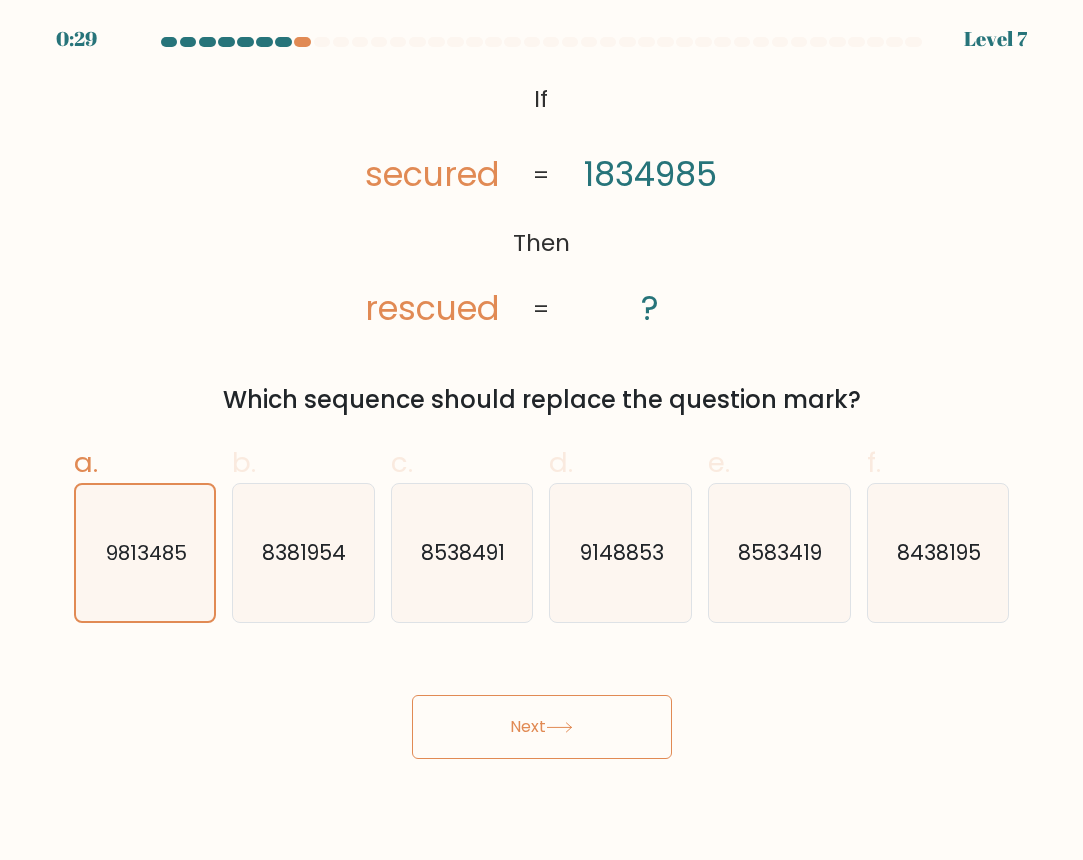 click on "Next" at bounding box center [542, 727] 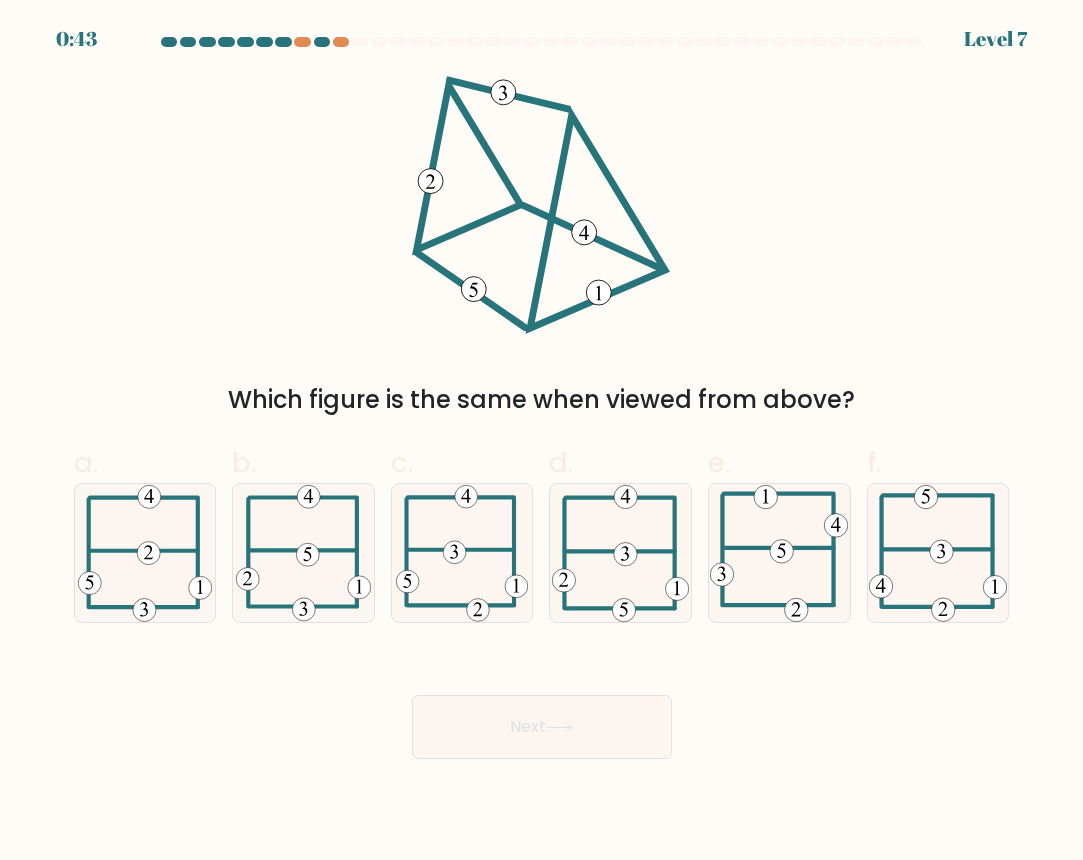 scroll, scrollTop: 0, scrollLeft: 0, axis: both 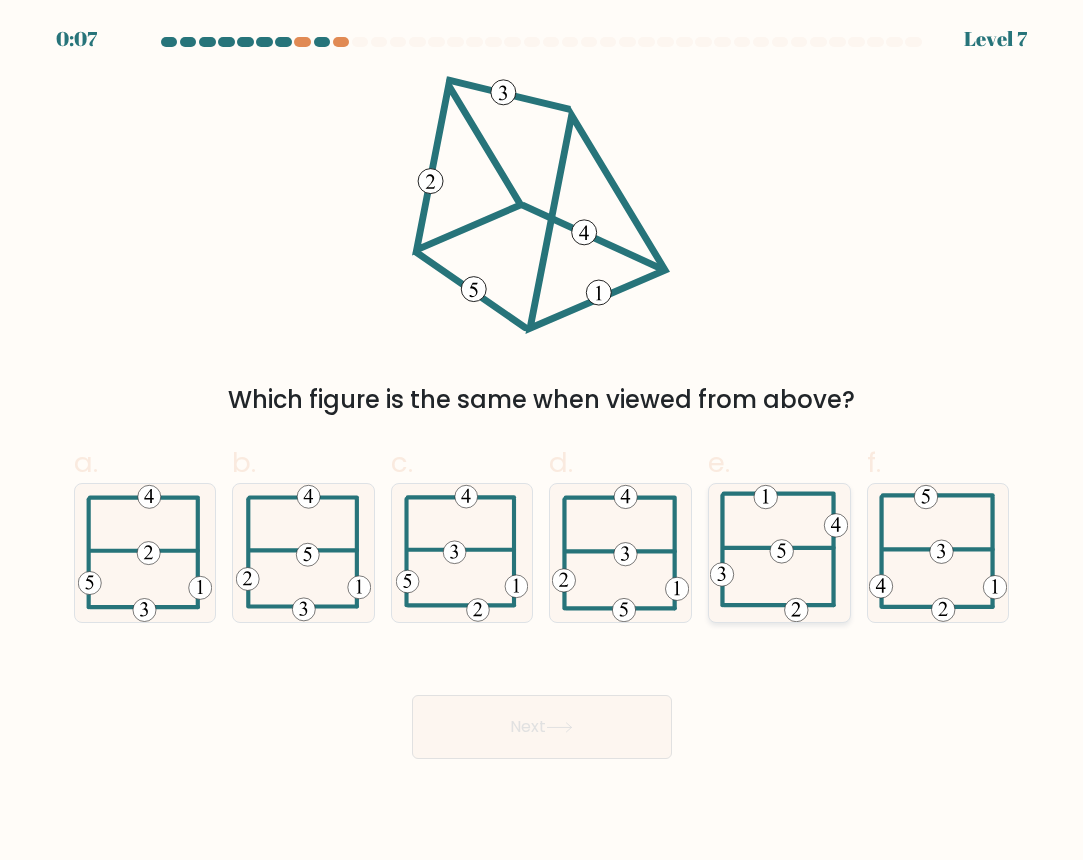 click at bounding box center (779, 553) 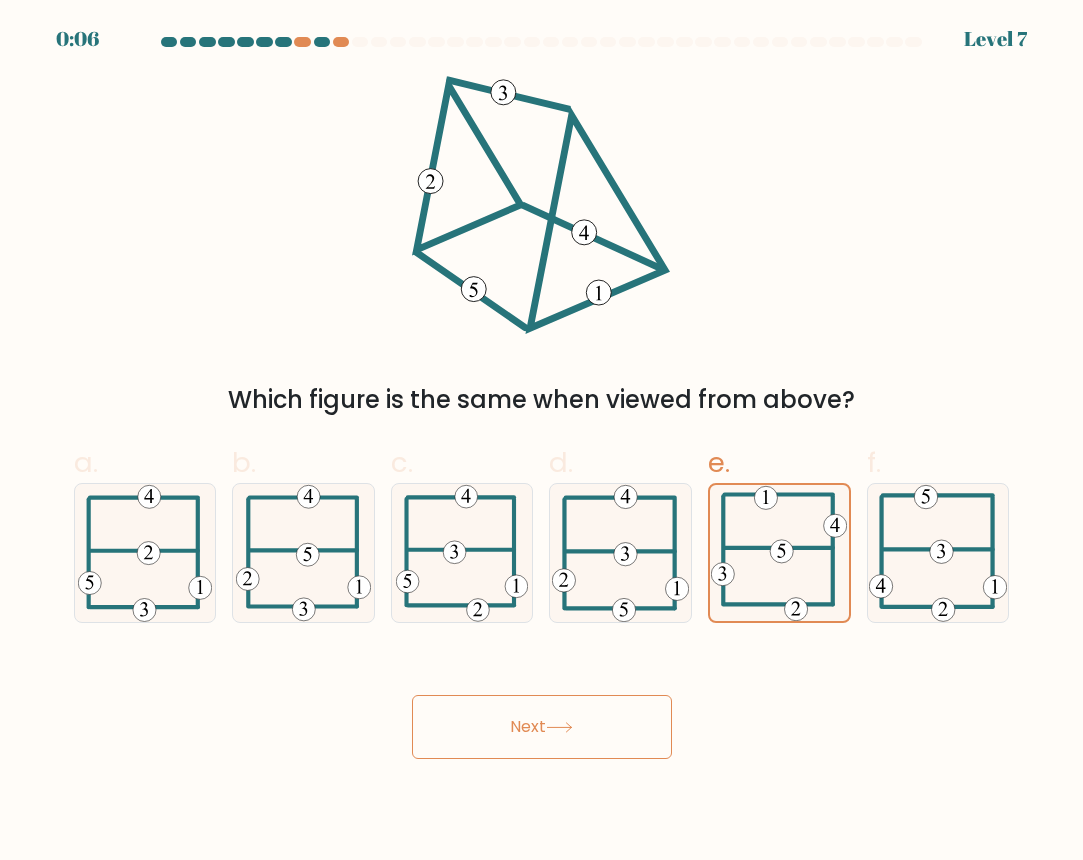 click on "Next" at bounding box center (542, 727) 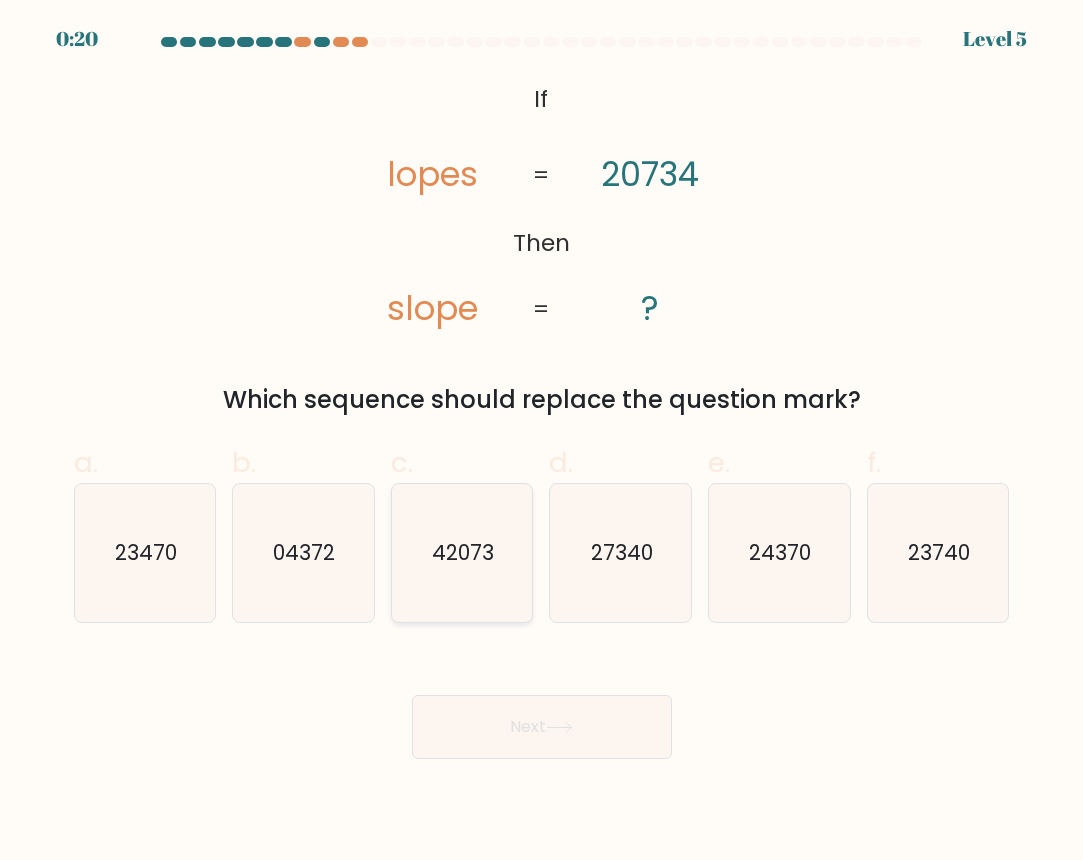 click on "42073" at bounding box center (462, 553) 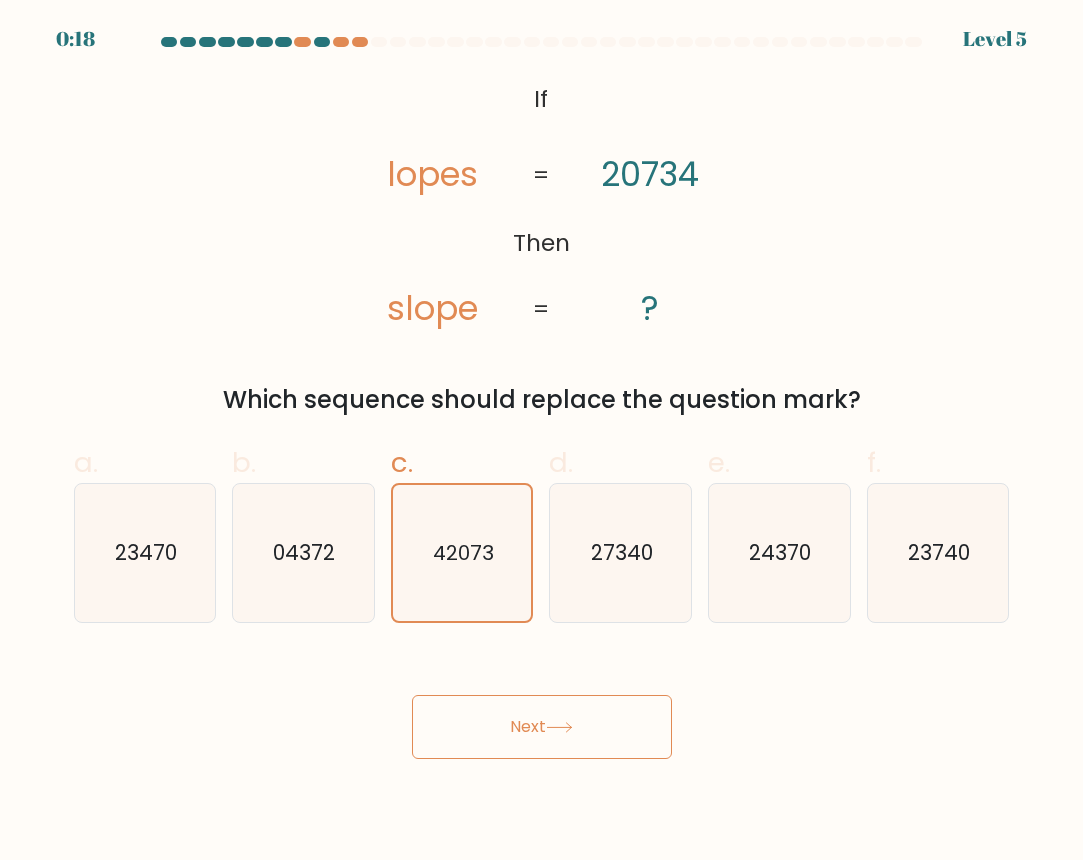 click on "Next" at bounding box center [542, 727] 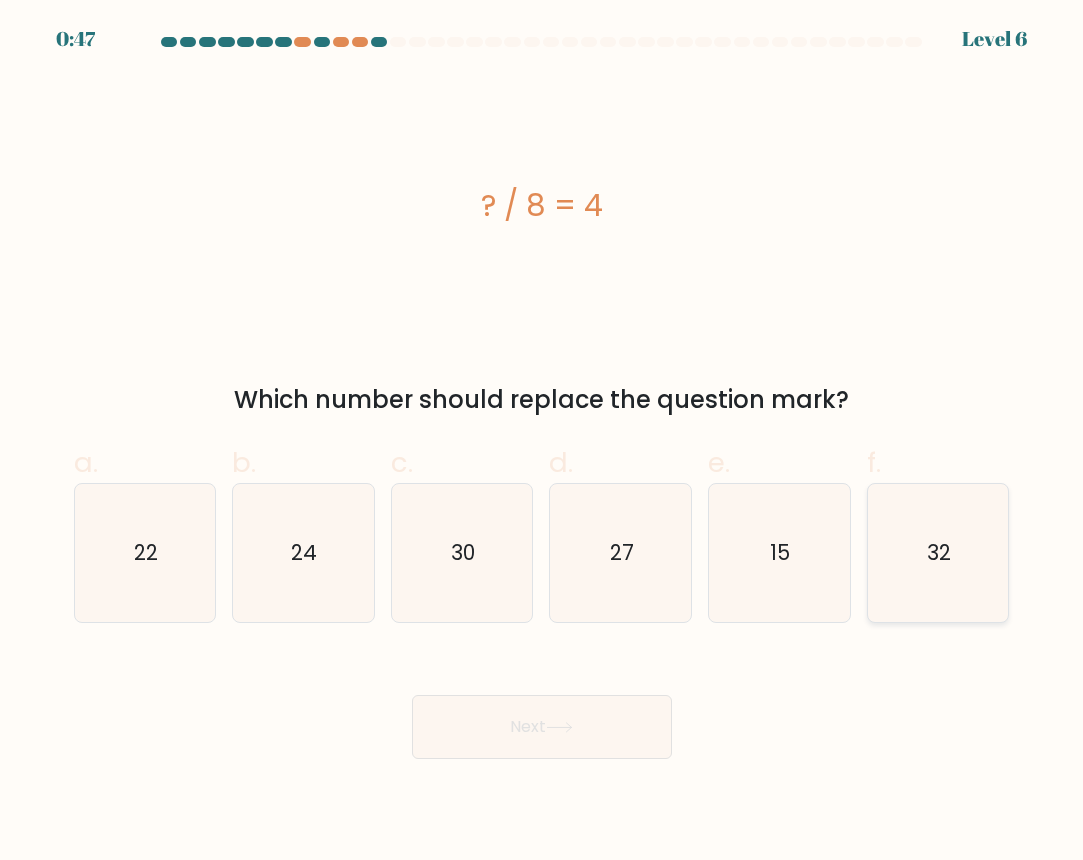 click on "32" at bounding box center (939, 552) 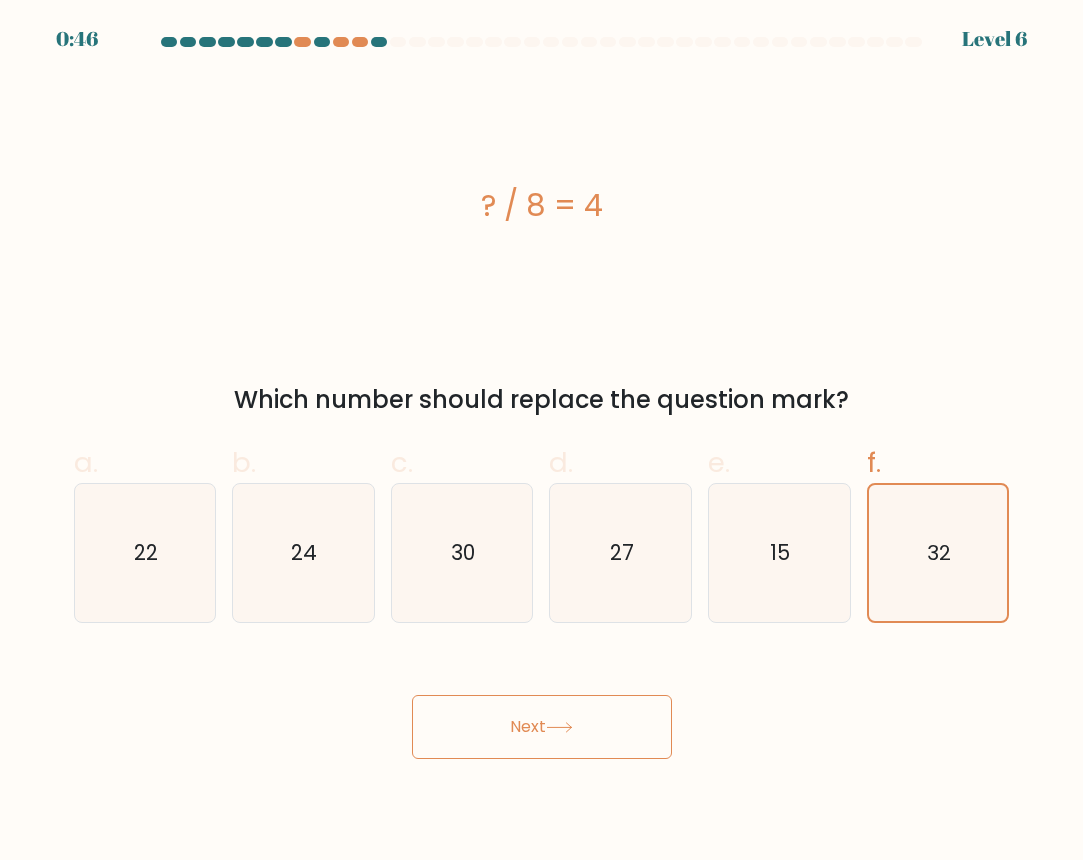 click on "Next" at bounding box center [542, 727] 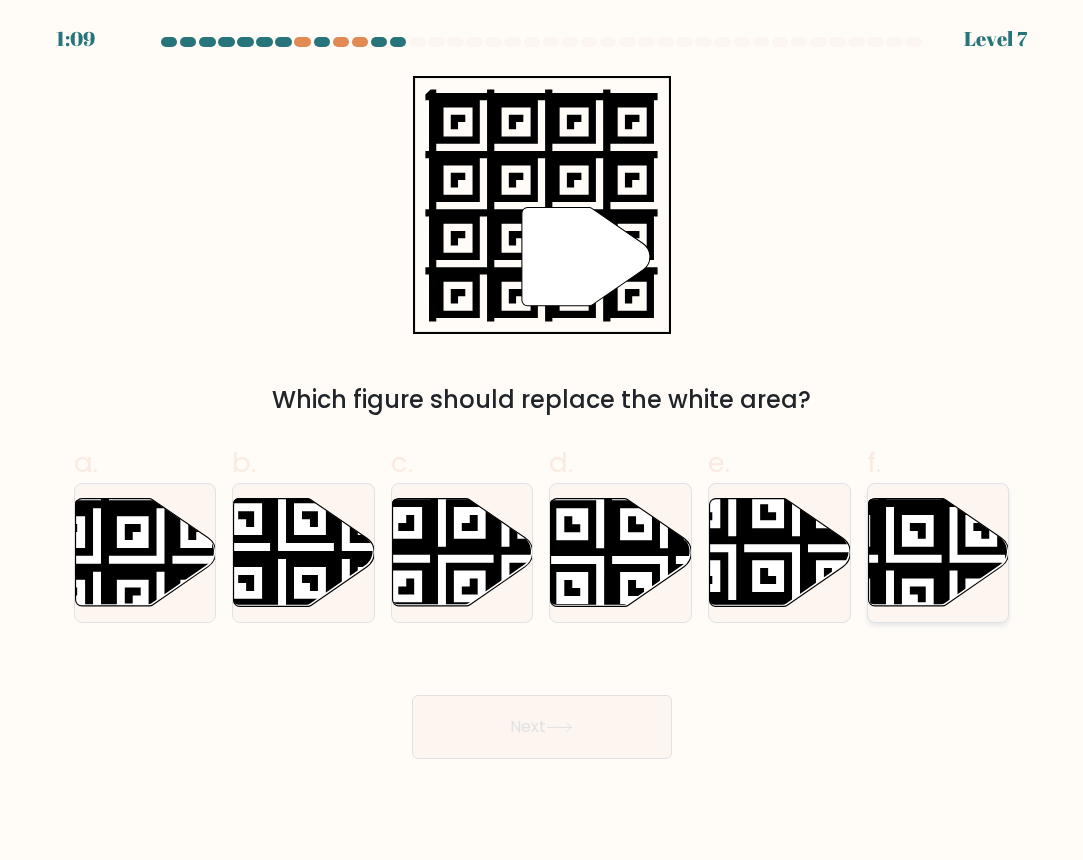 click at bounding box center (889, 495) 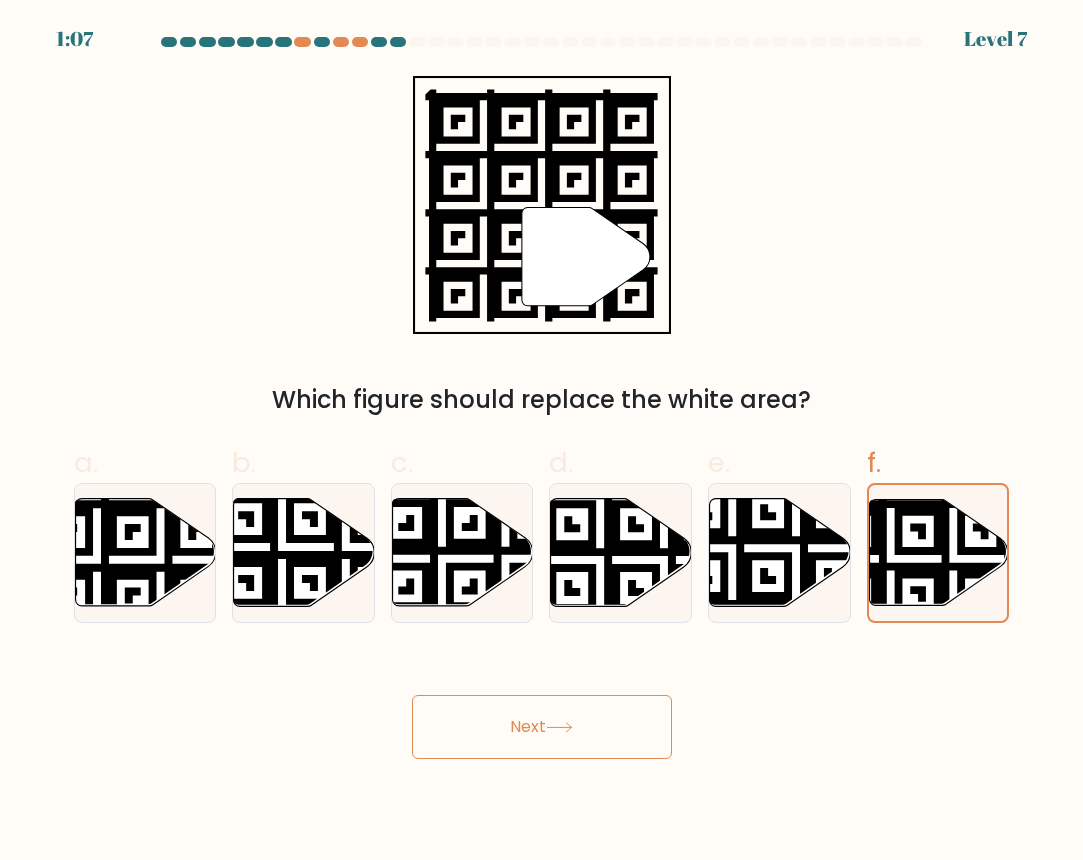 click on "Next" at bounding box center (542, 727) 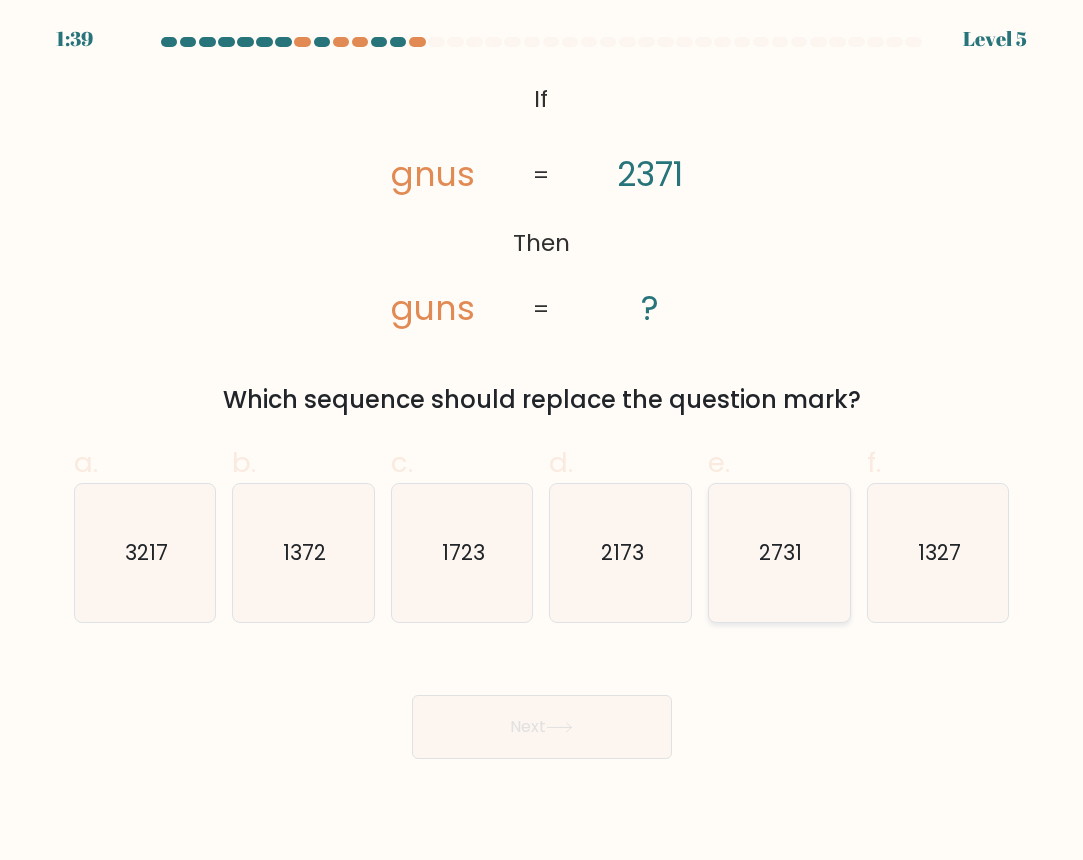 click on "2731" at bounding box center [779, 553] 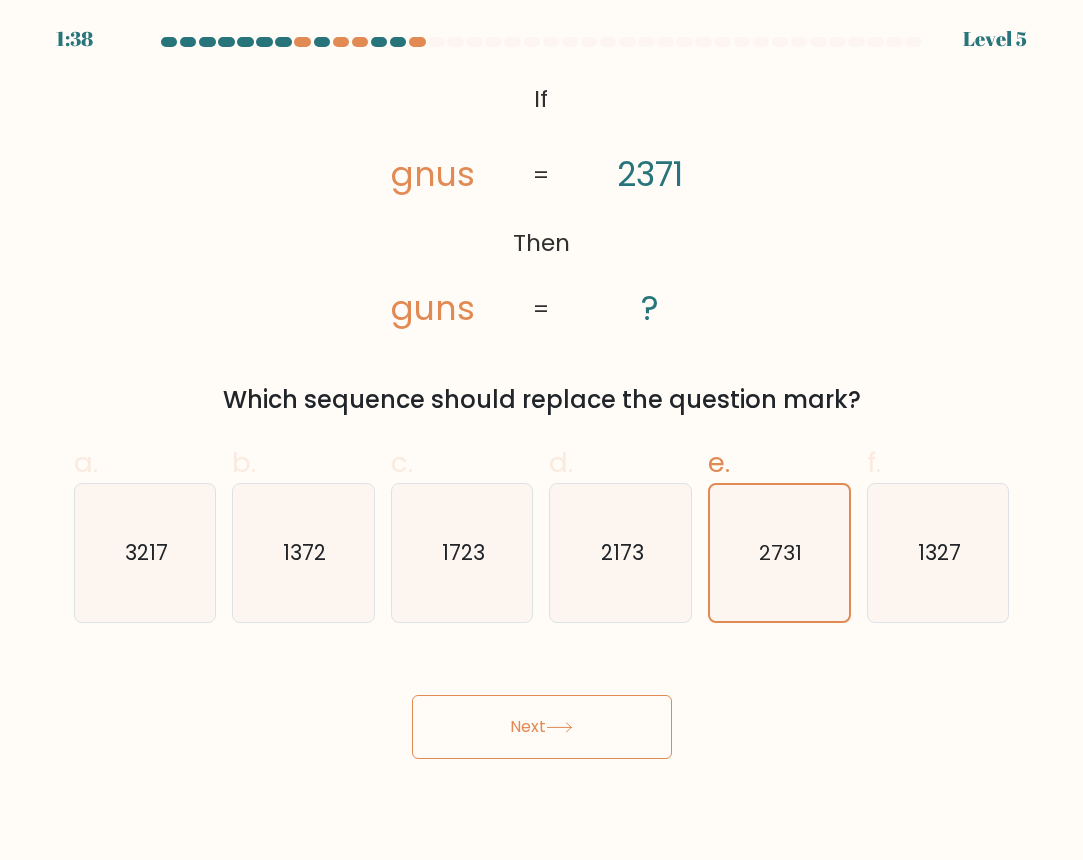 click on "Next" at bounding box center (542, 727) 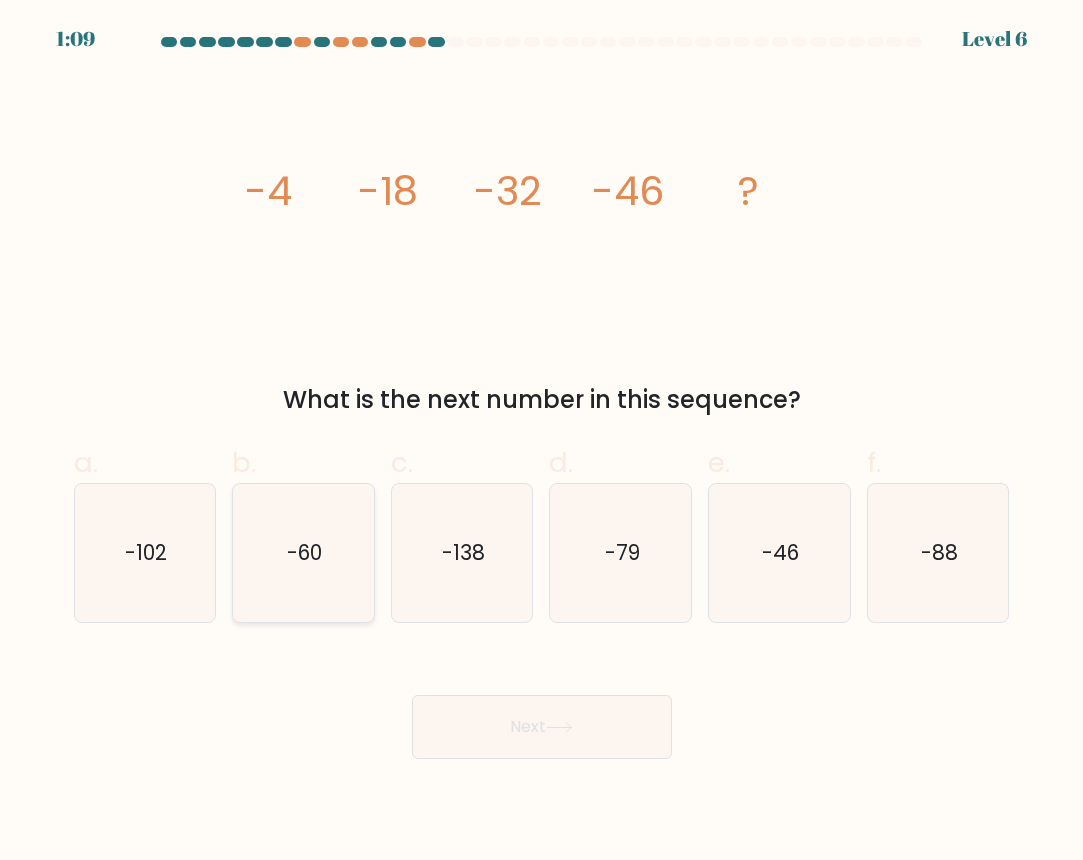 click on "-60" at bounding box center (304, 552) 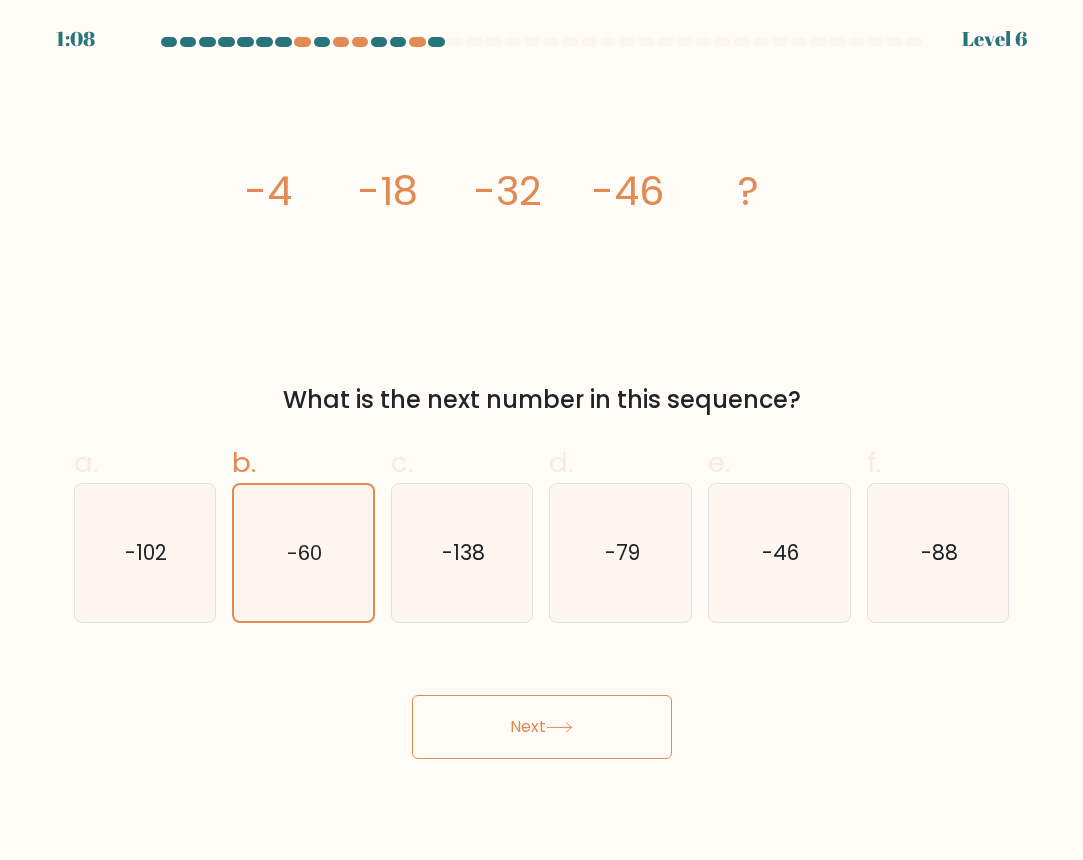 click on "Next" at bounding box center (542, 727) 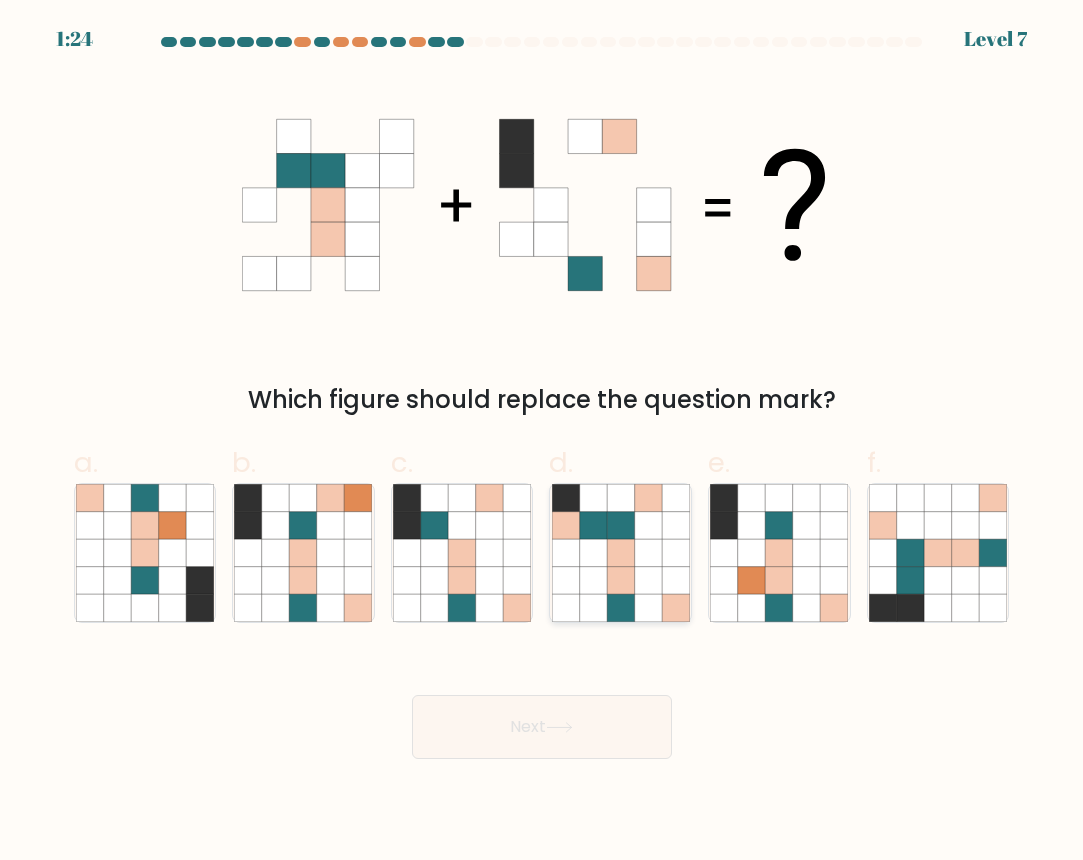 click at bounding box center [620, 525] 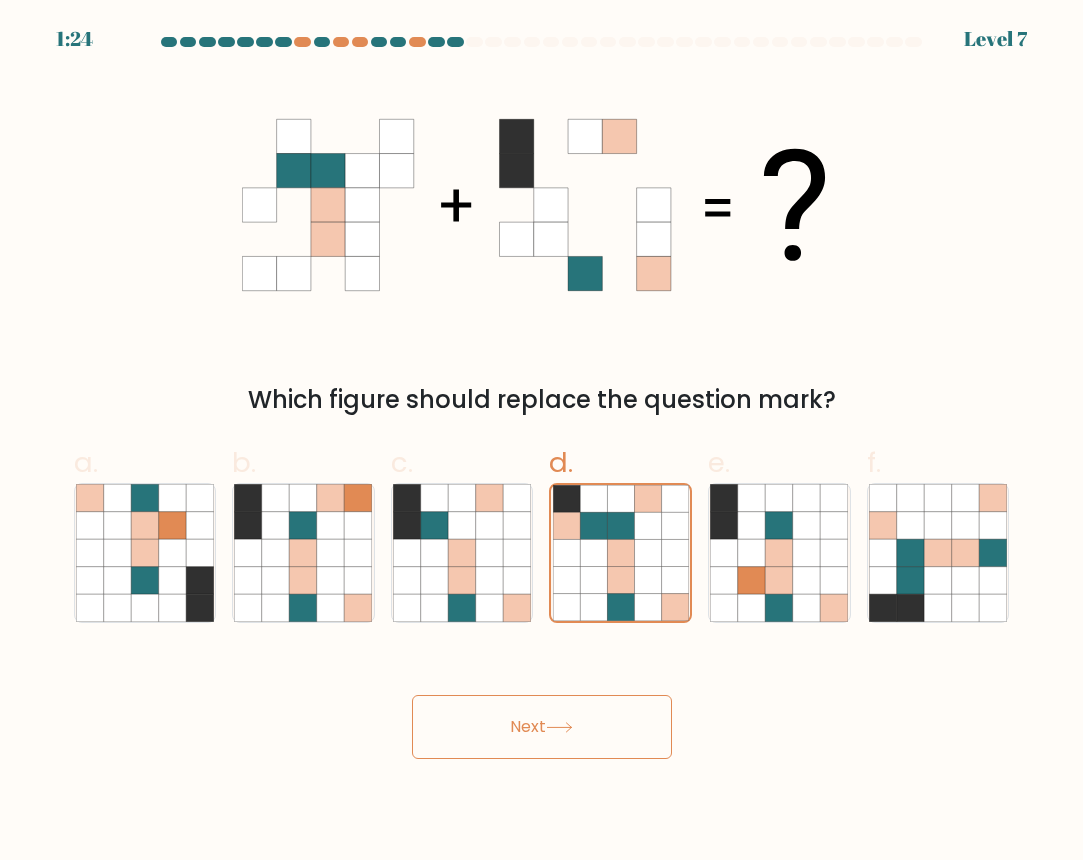 click on "Next" at bounding box center (542, 727) 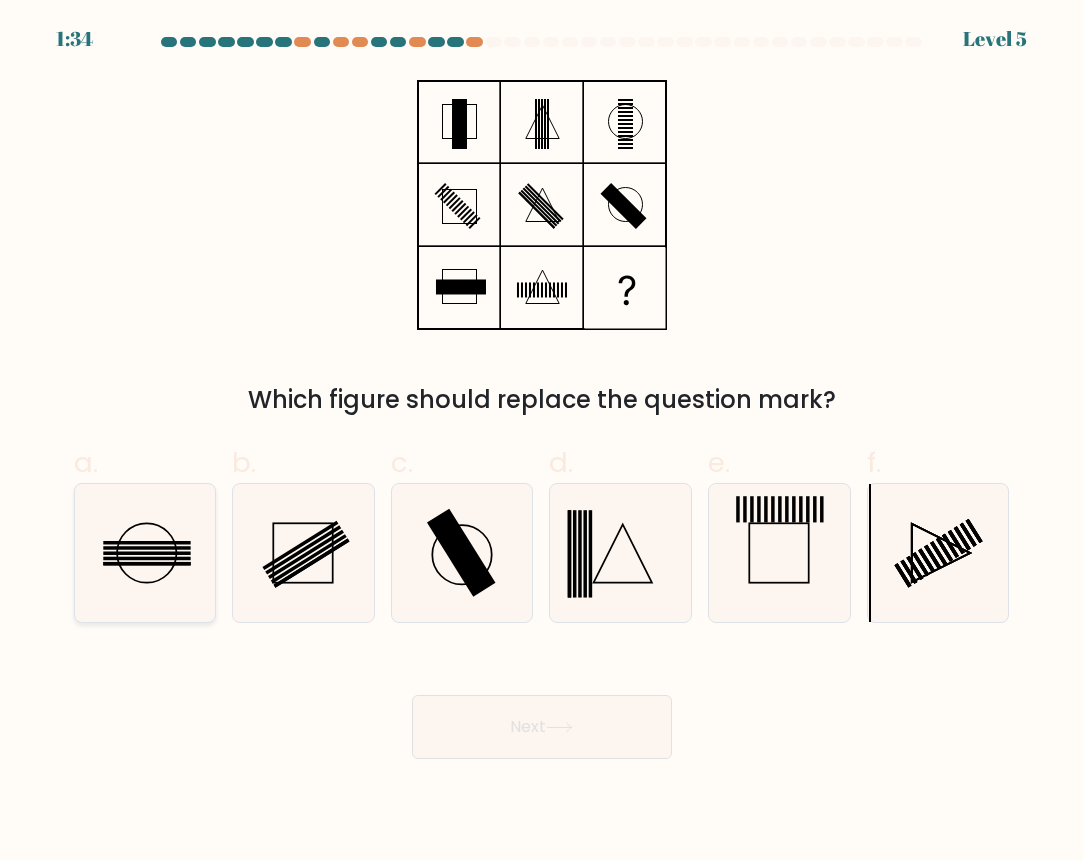 click at bounding box center [146, 553] 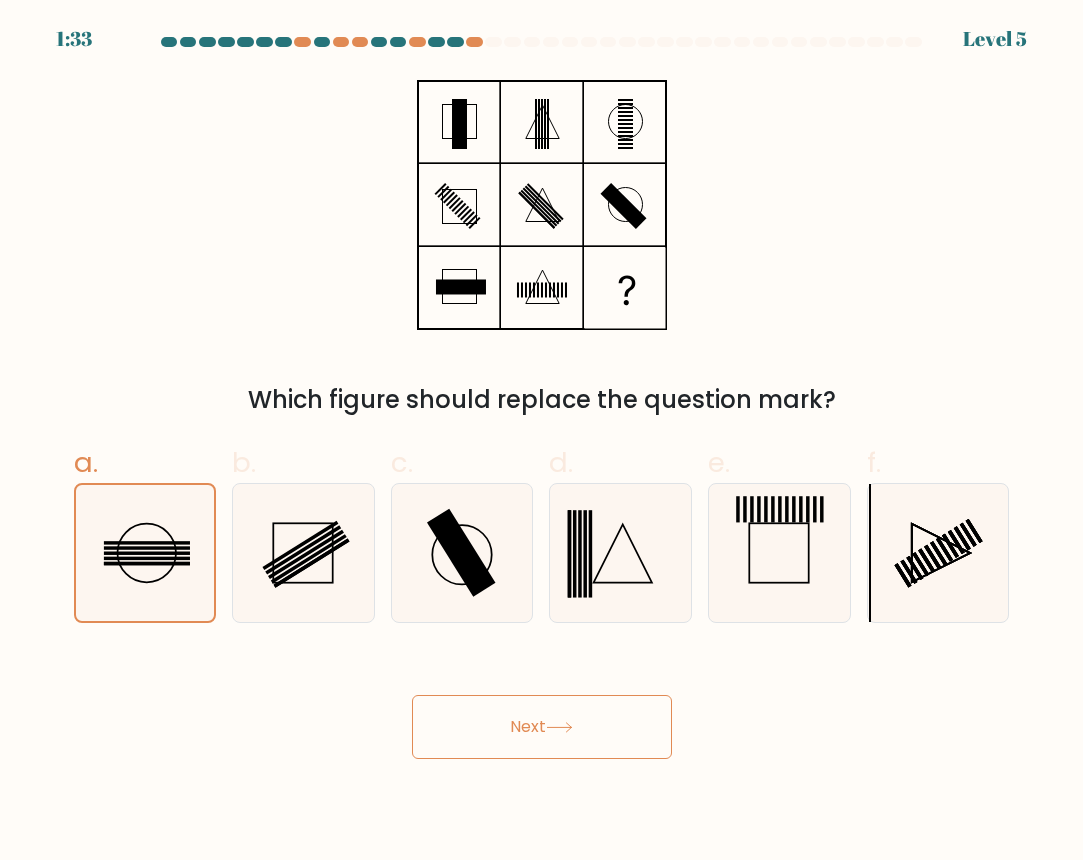 click on "Next" at bounding box center [542, 727] 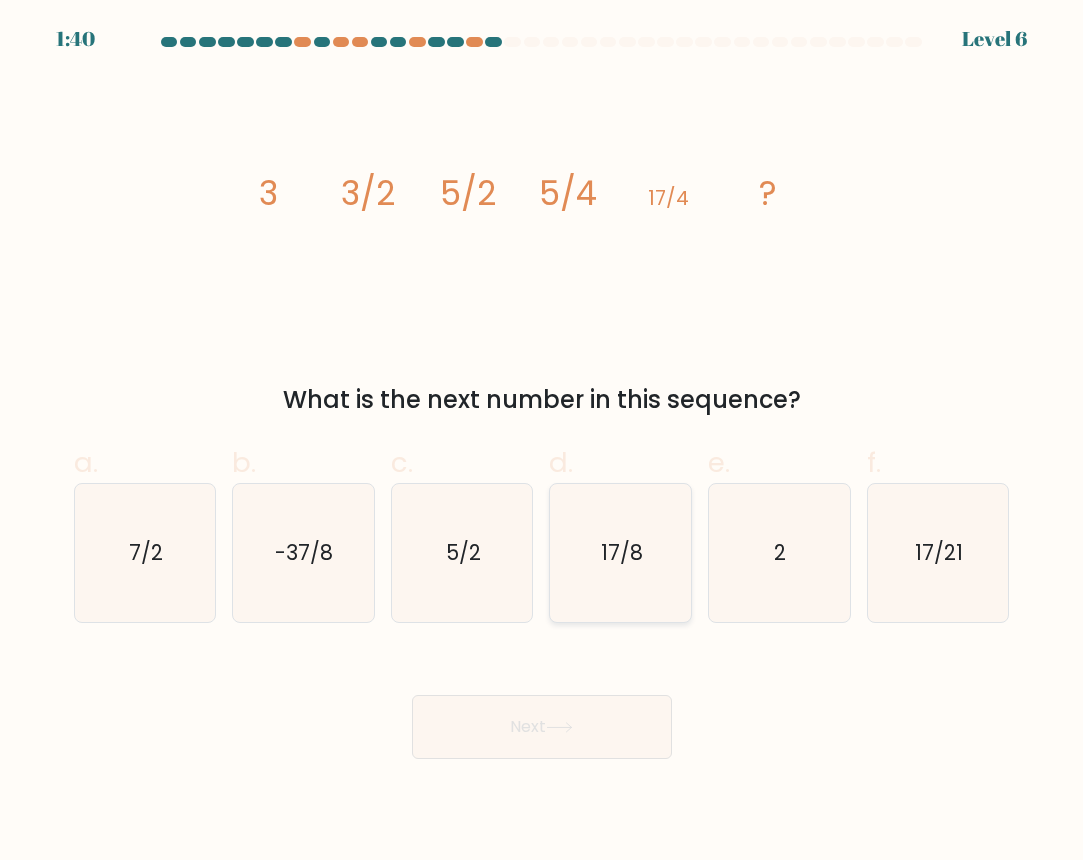 click on "17/8" at bounding box center [622, 552] 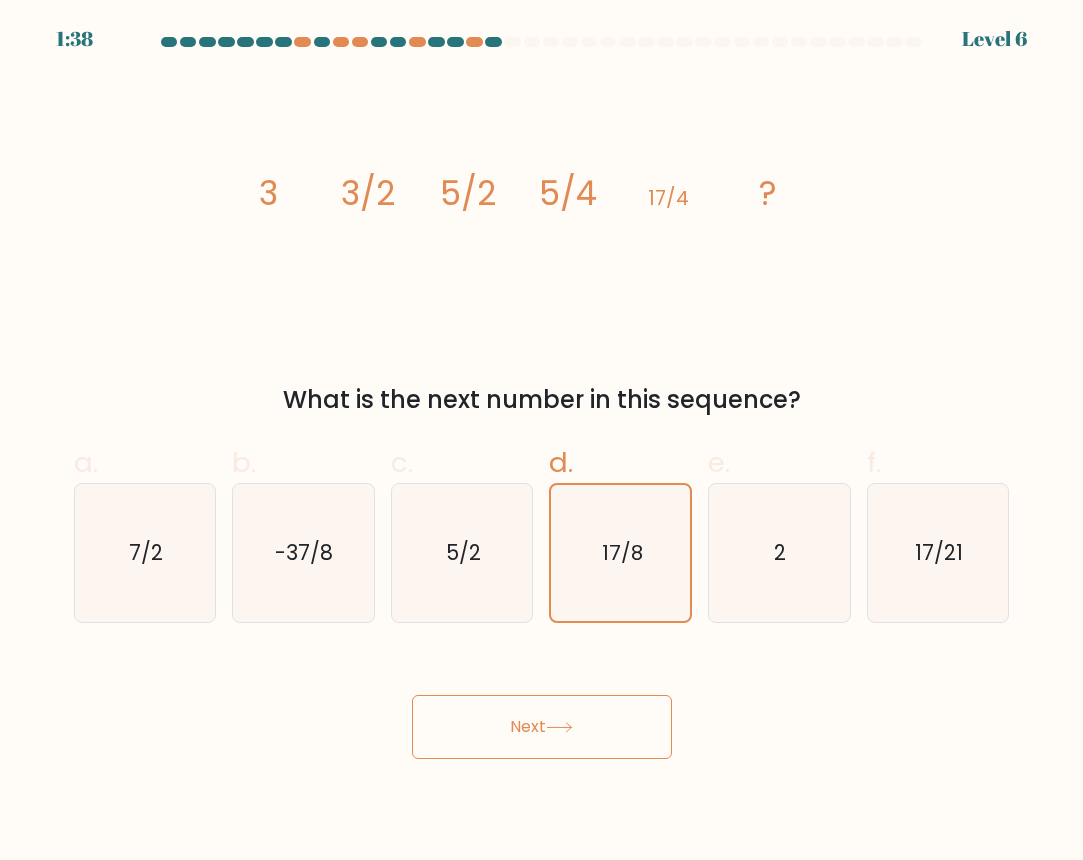 click at bounding box center (559, 727) 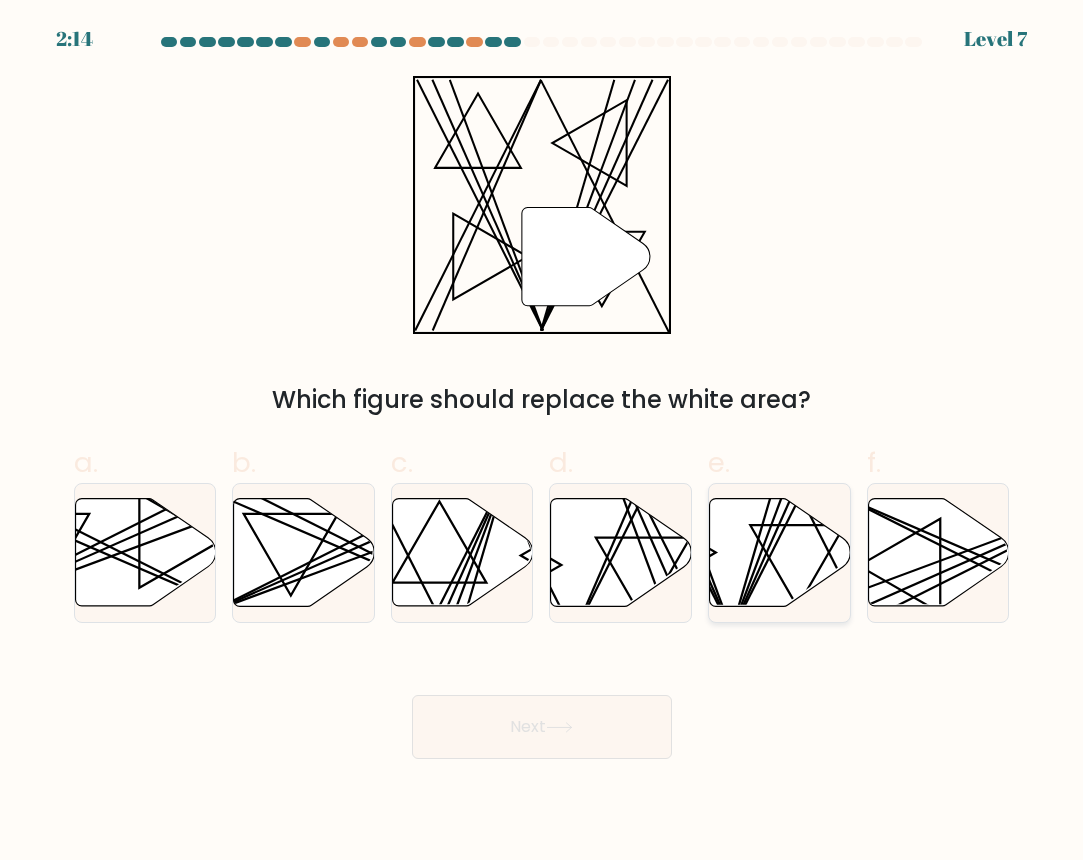 click at bounding box center (780, 553) 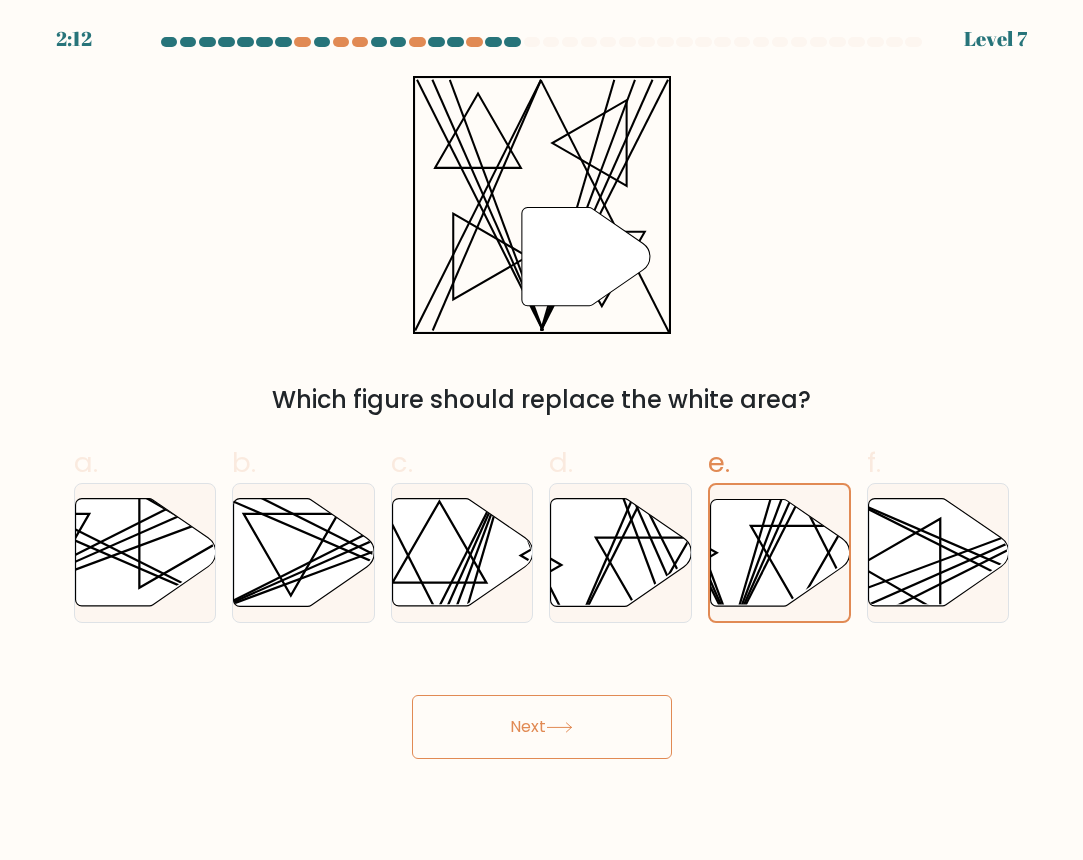 click at bounding box center [559, 727] 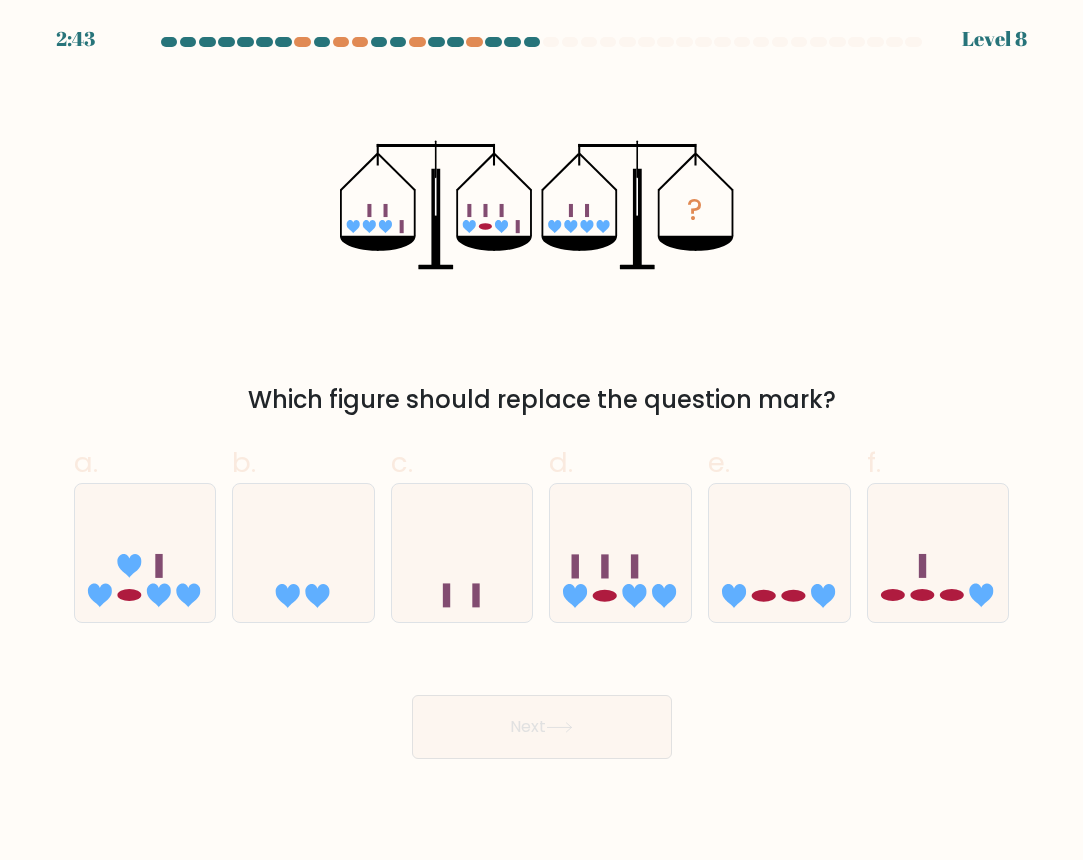 click at bounding box center [494, 243] 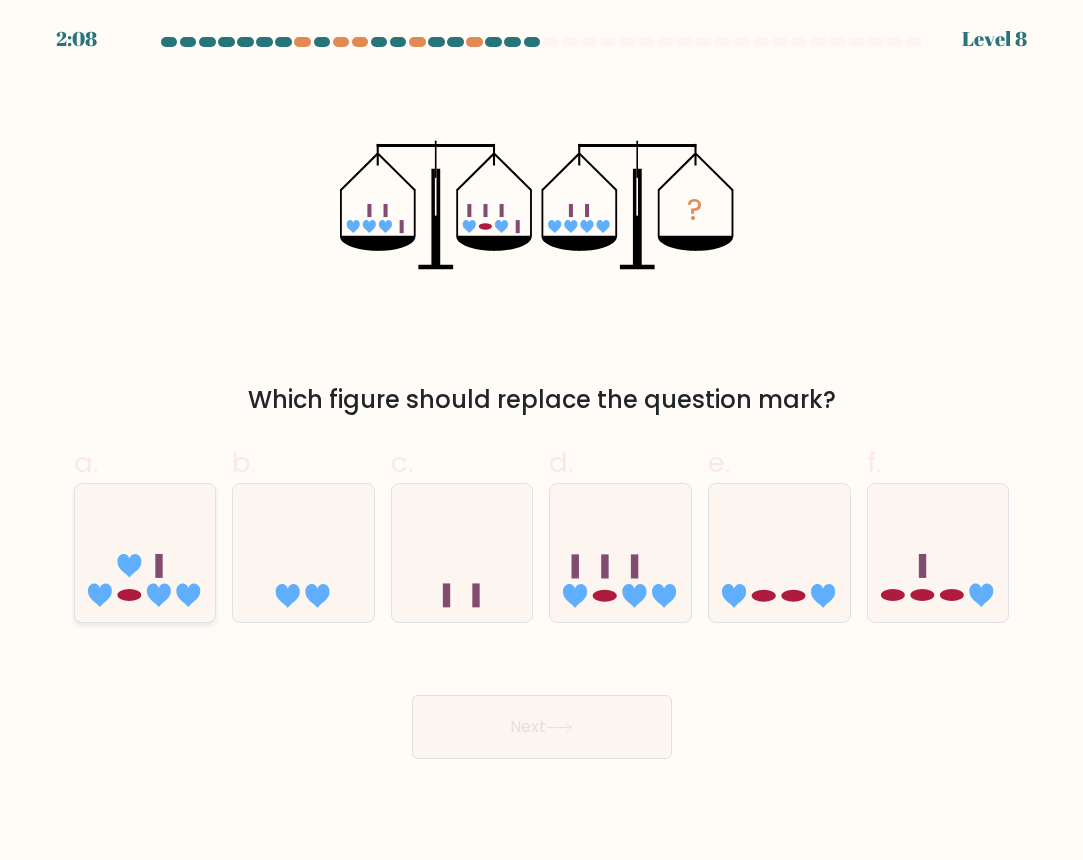 click at bounding box center (145, 553) 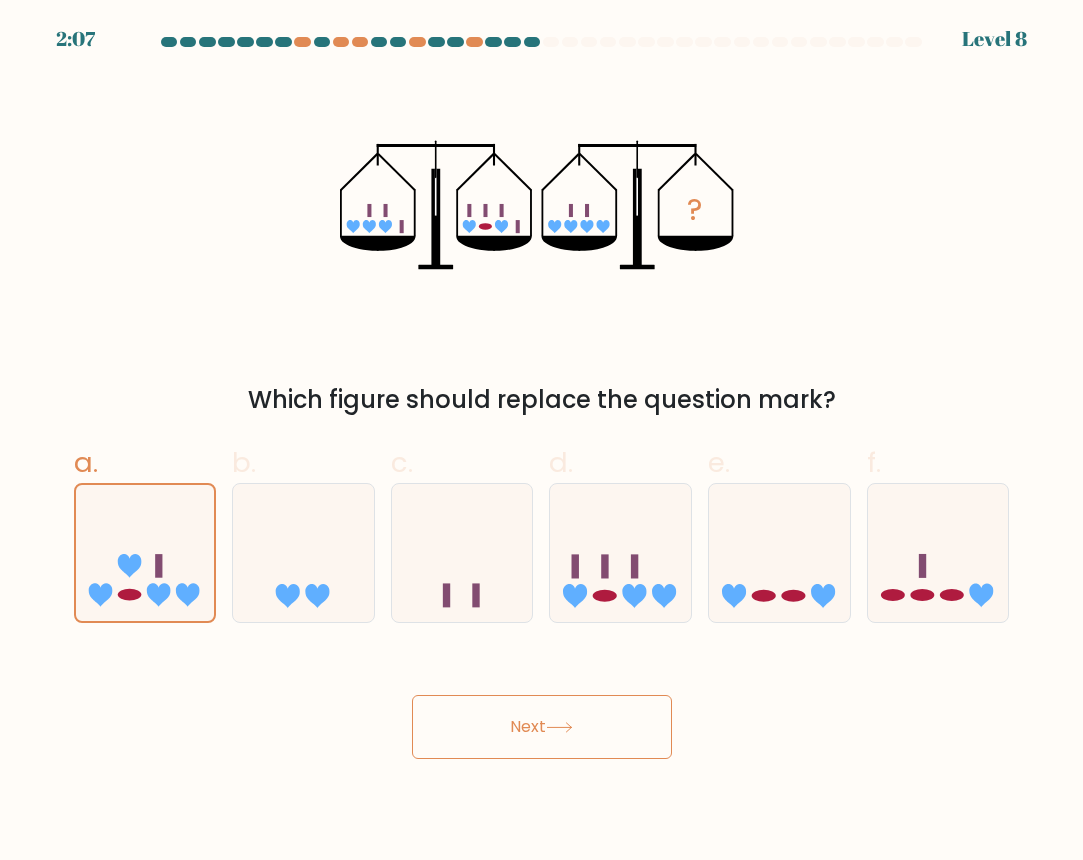 click on "Next" at bounding box center [542, 727] 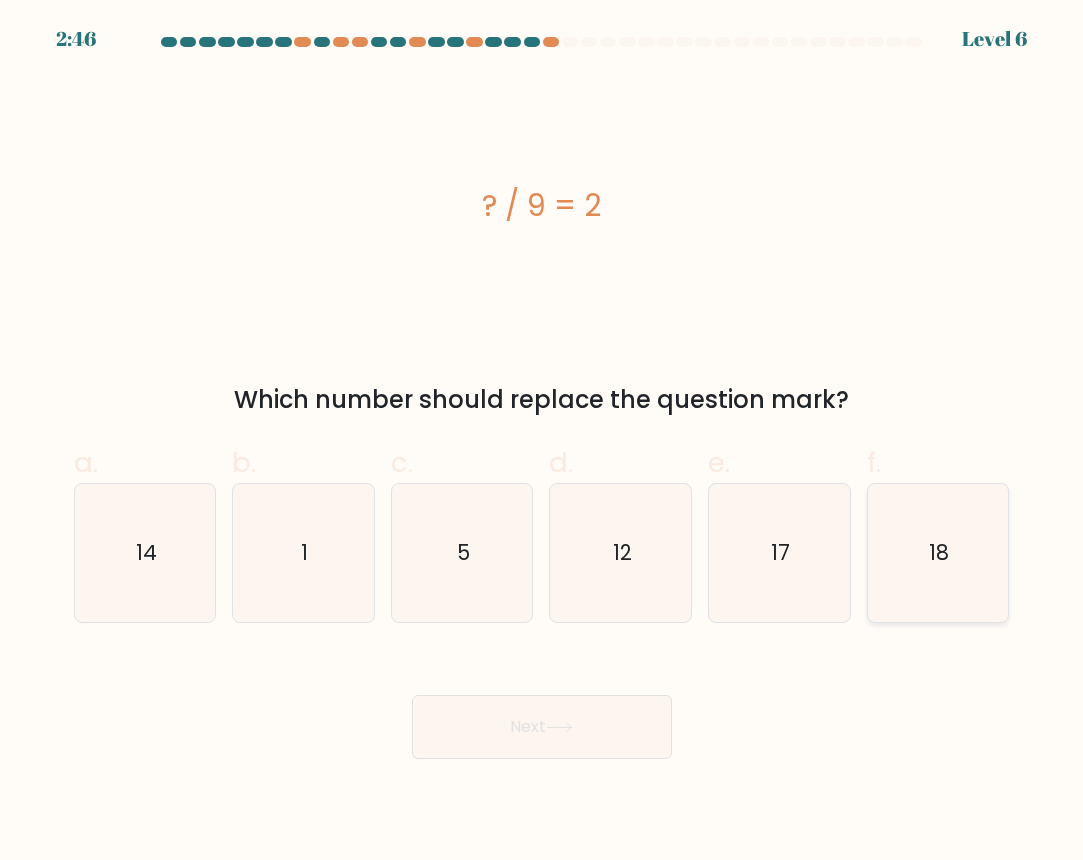 click on "18" at bounding box center [938, 553] 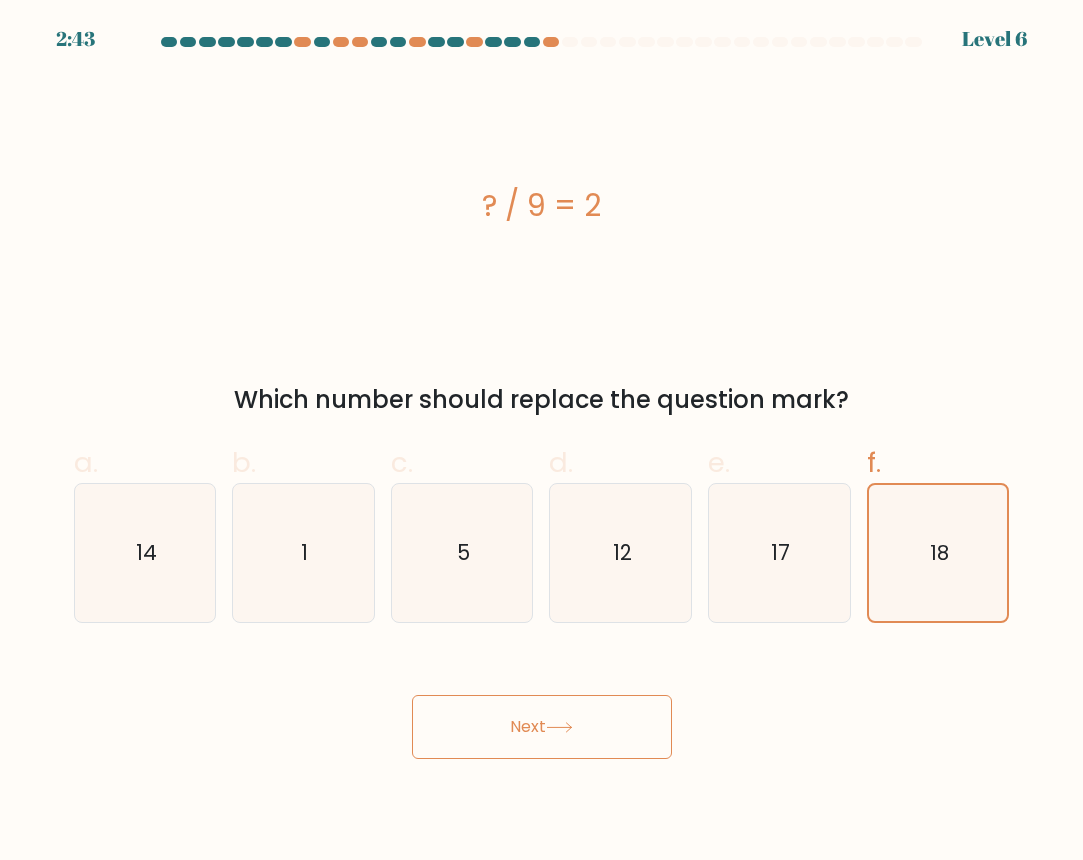 click on "Next" at bounding box center (542, 727) 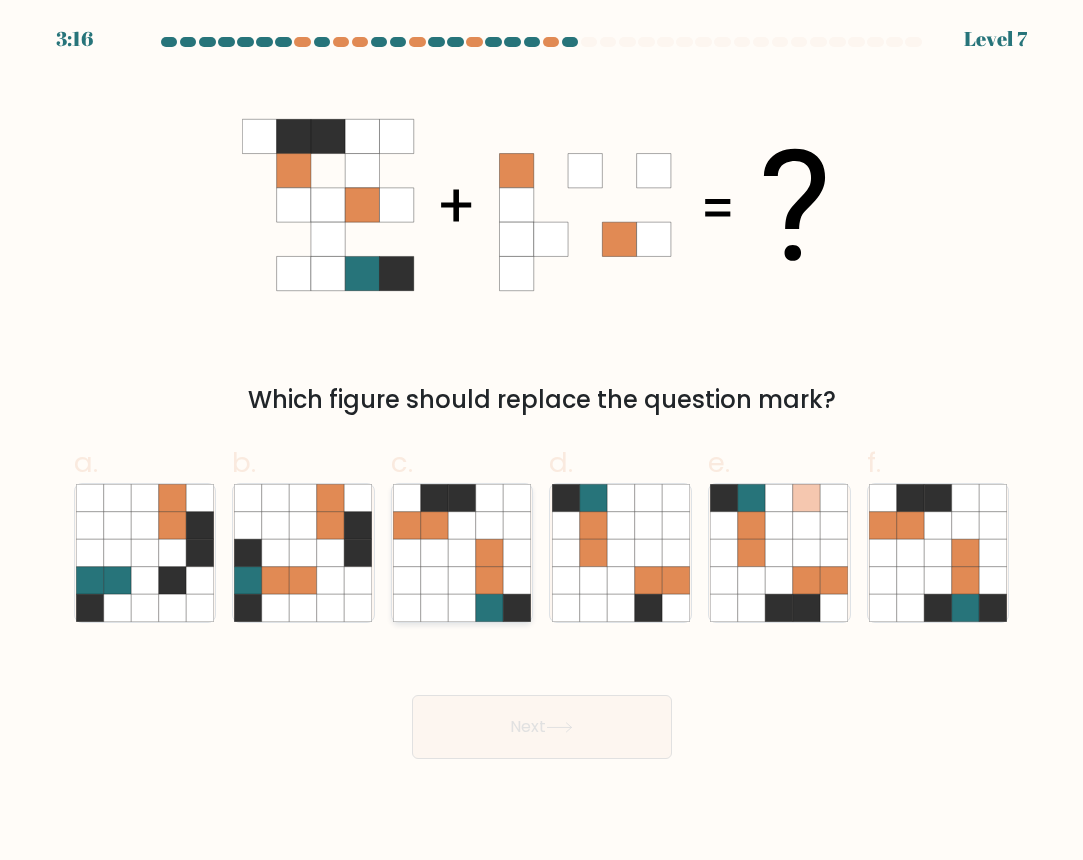 click at bounding box center [489, 580] 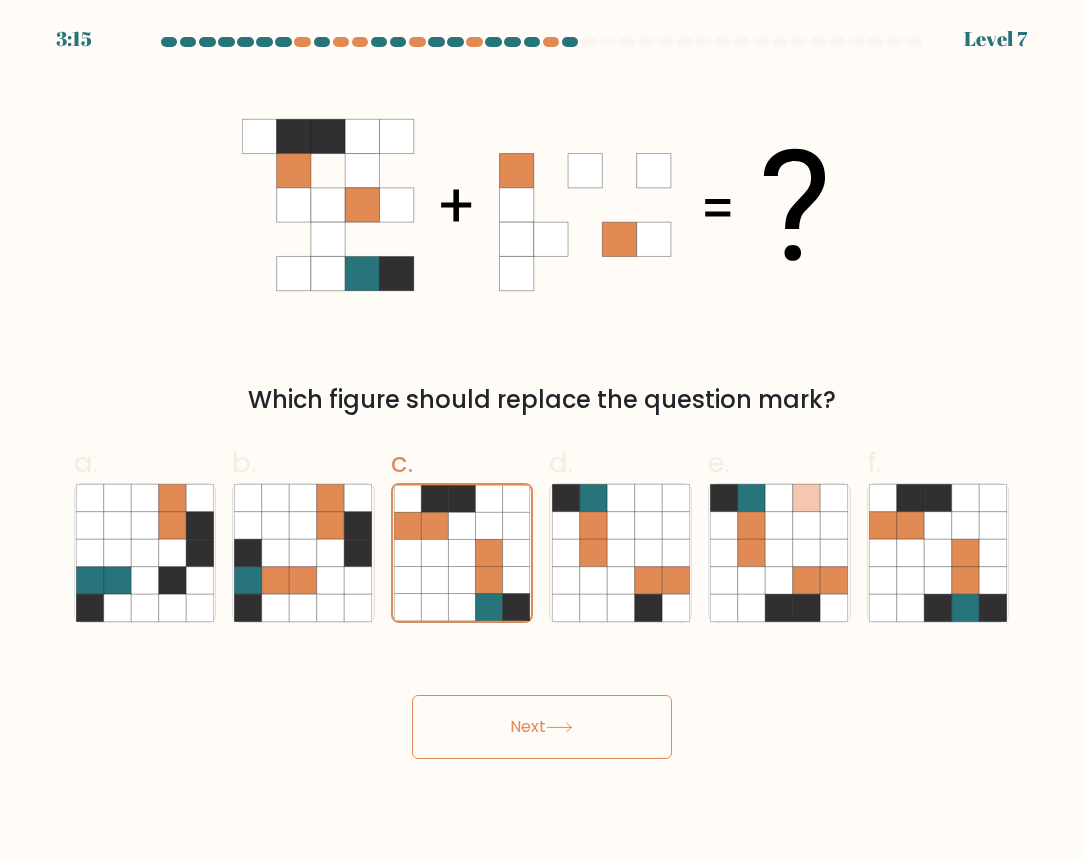 click on "Next" at bounding box center [542, 727] 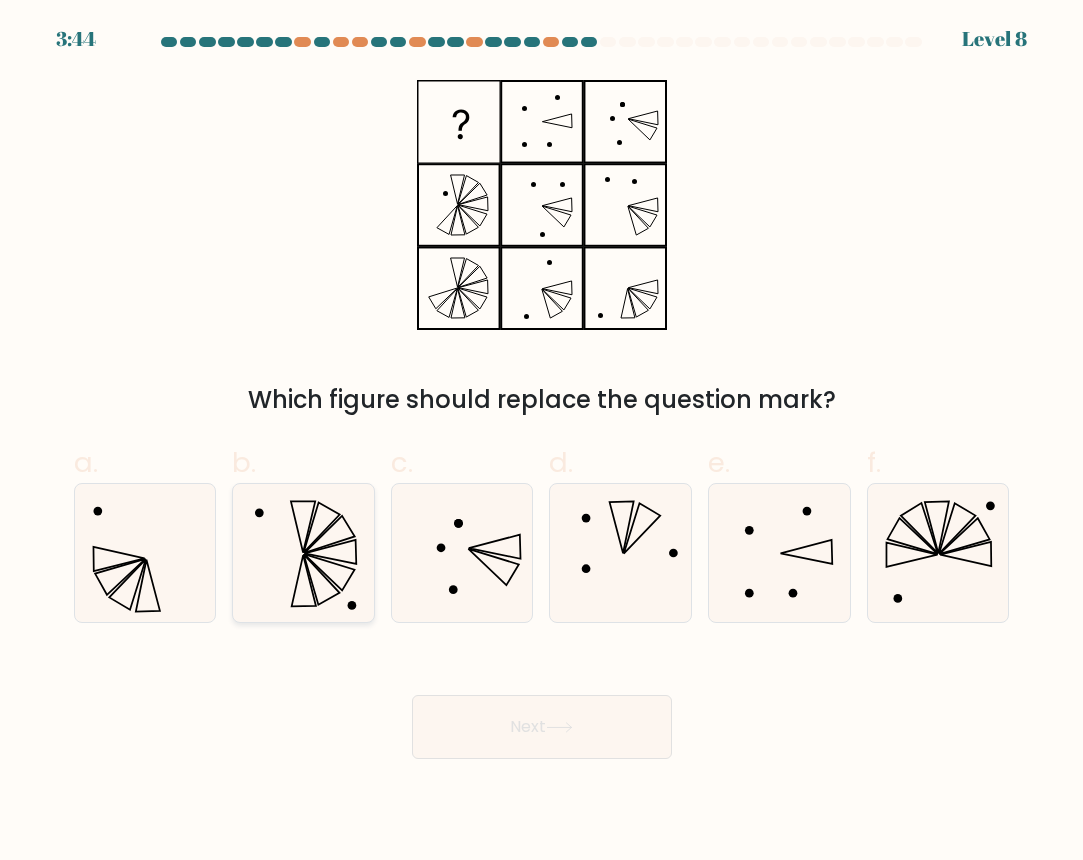 click at bounding box center [303, 553] 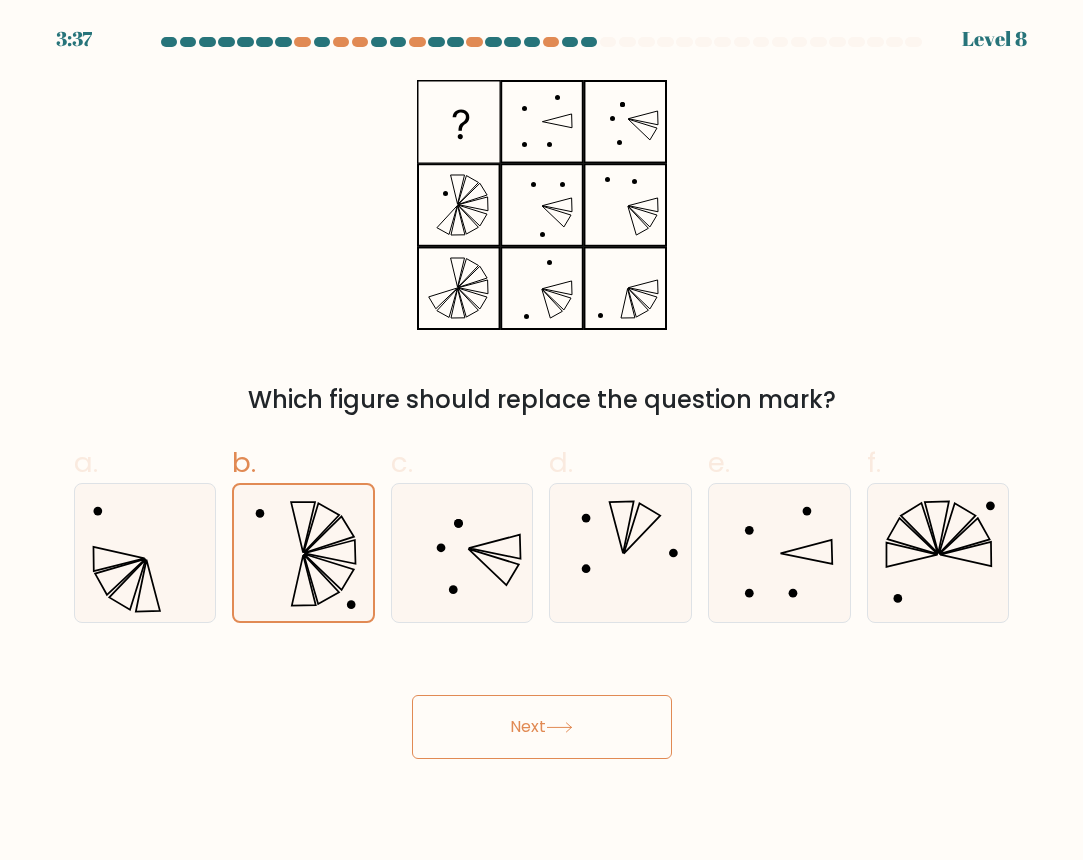 click on "Next" at bounding box center [542, 727] 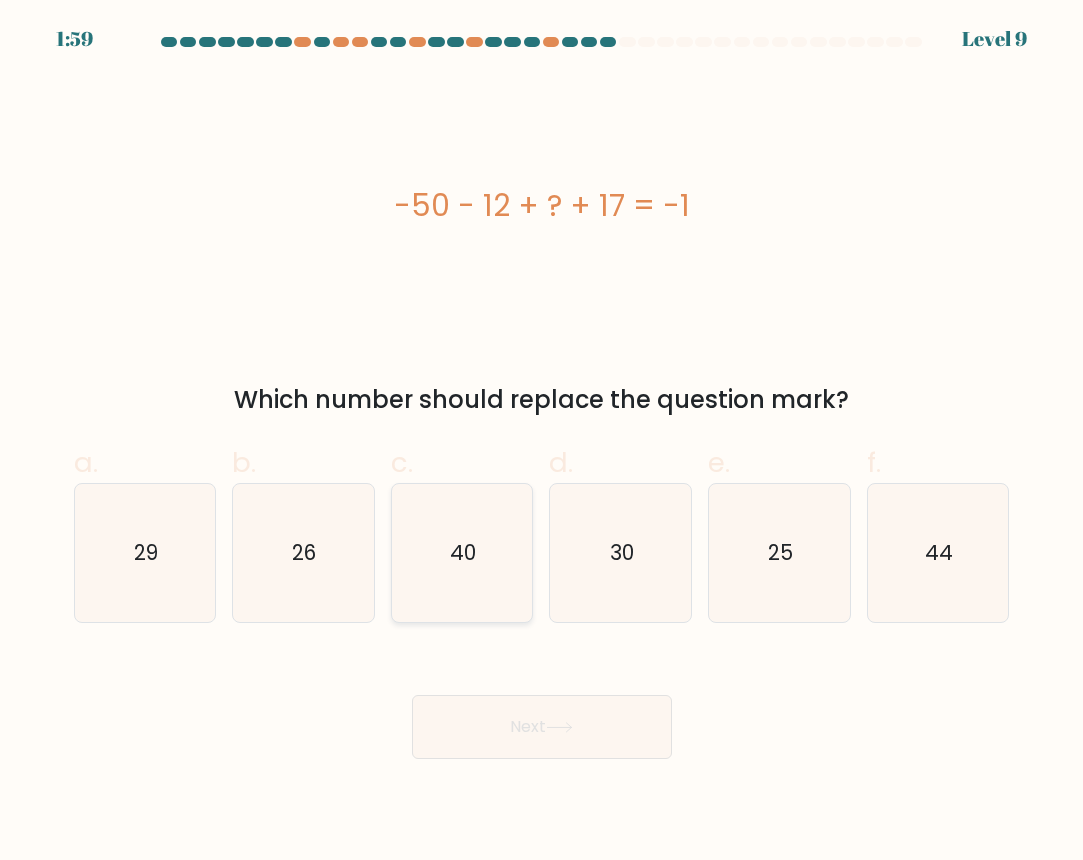 click on "40" at bounding box center (462, 553) 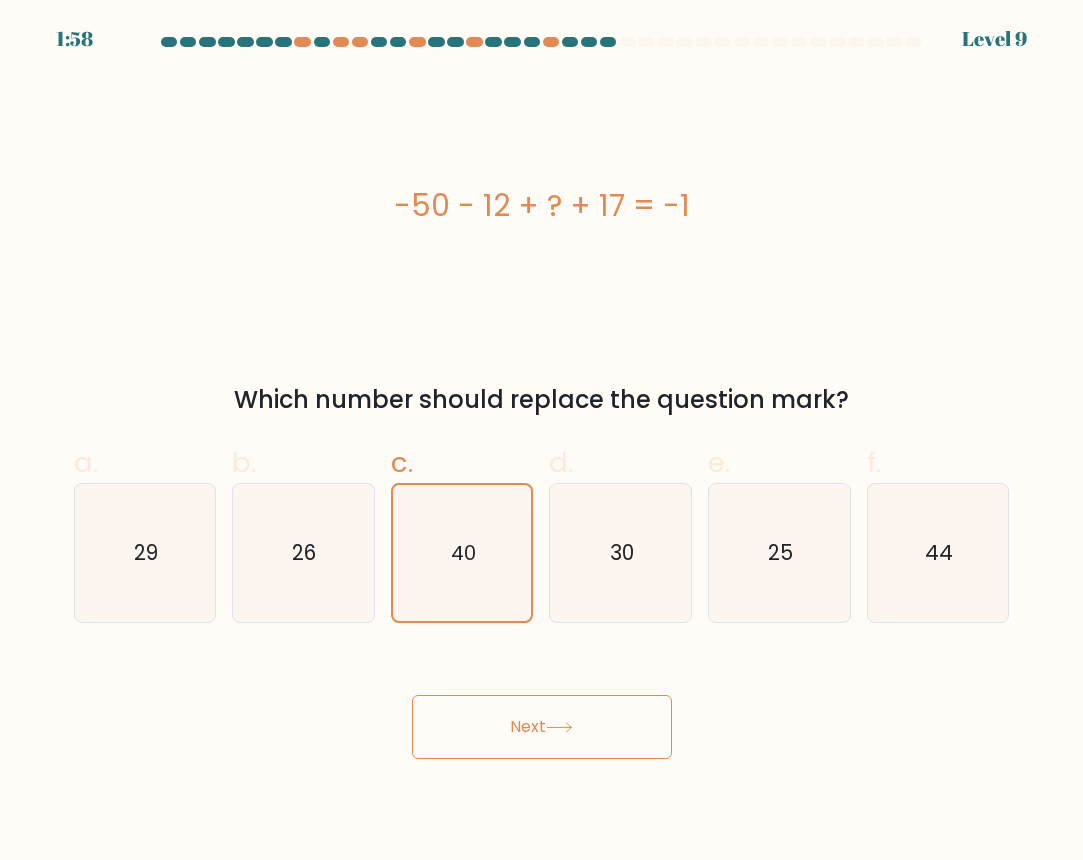 click on "Next" at bounding box center [542, 727] 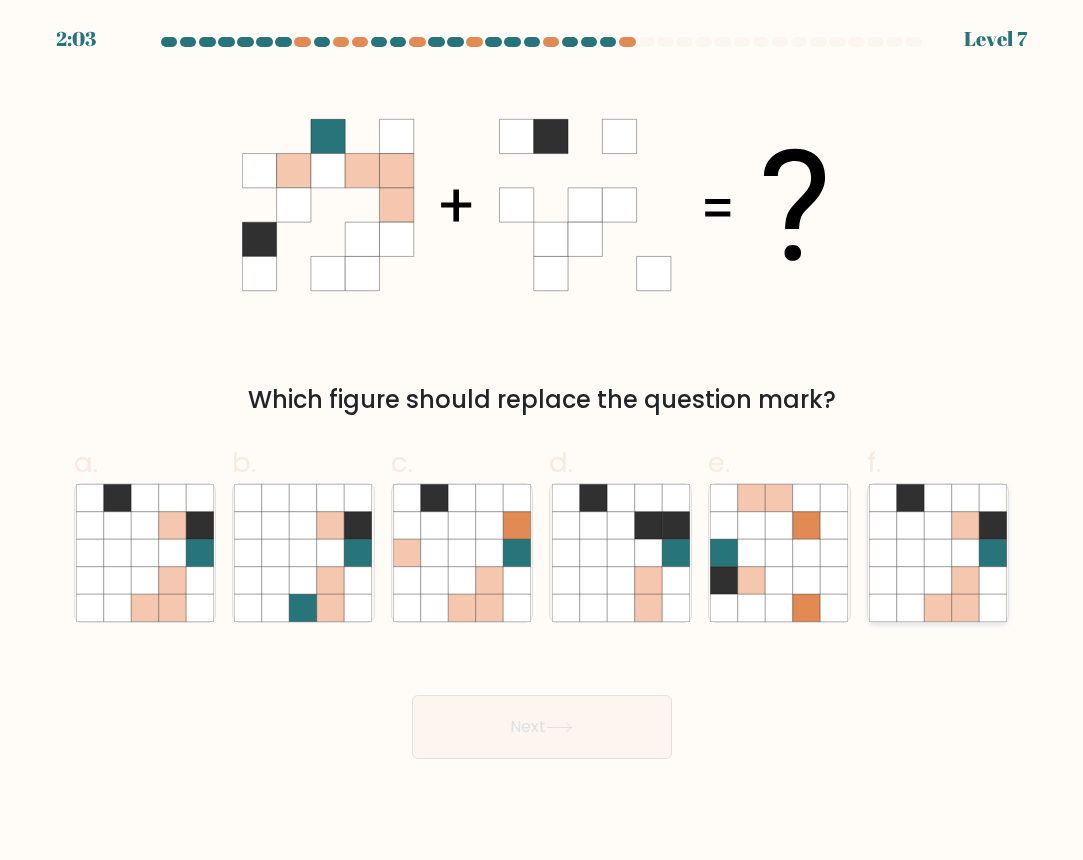 click at bounding box center (965, 553) 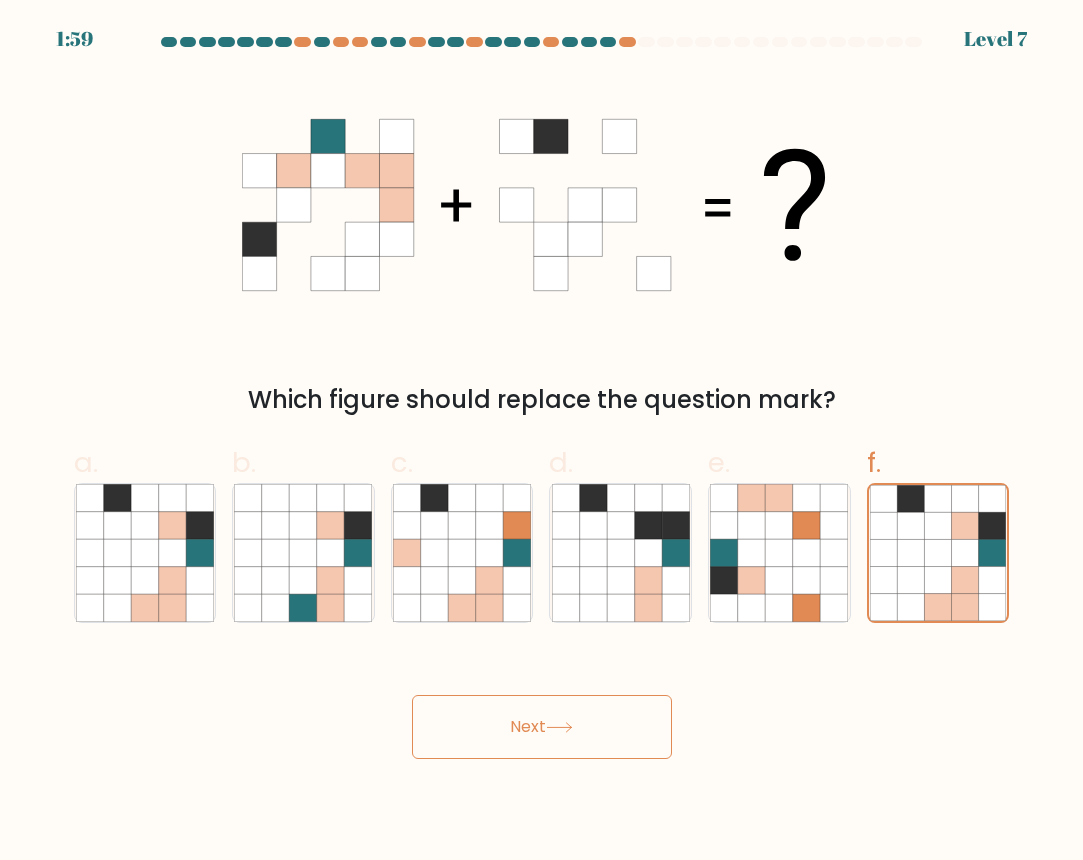 click on "Next" at bounding box center (542, 727) 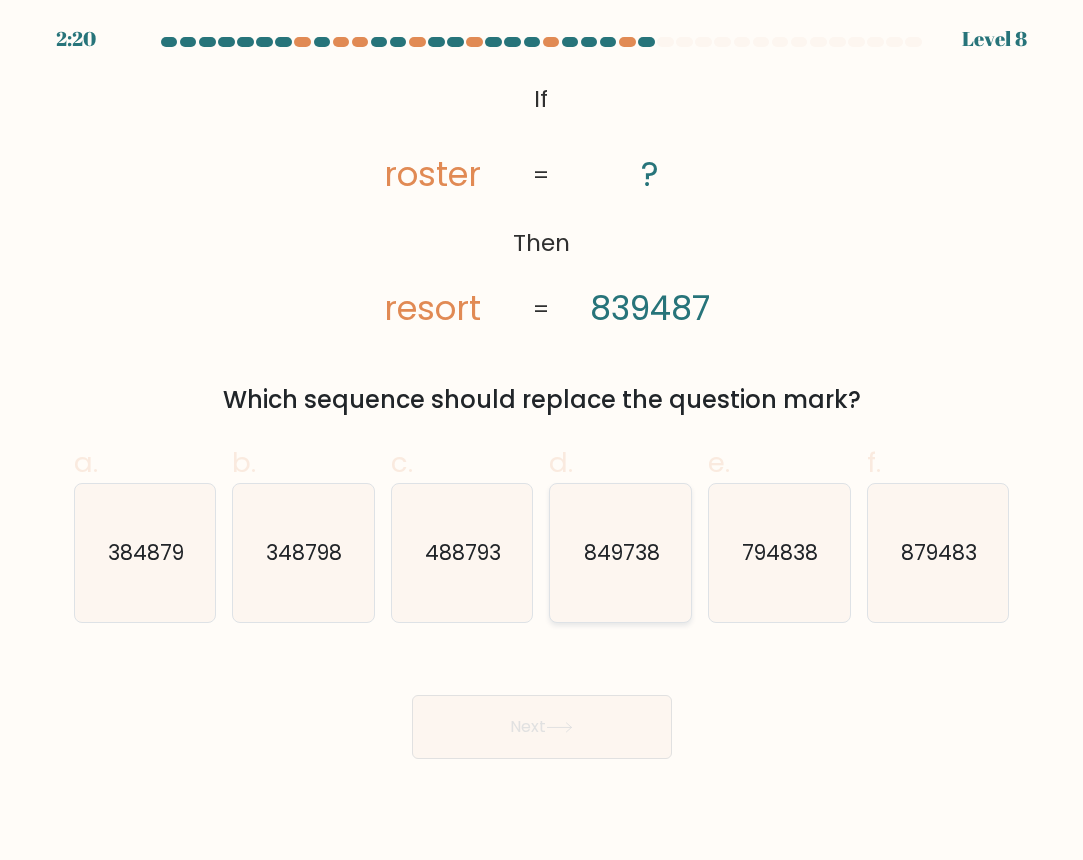 click on "849738" at bounding box center (621, 553) 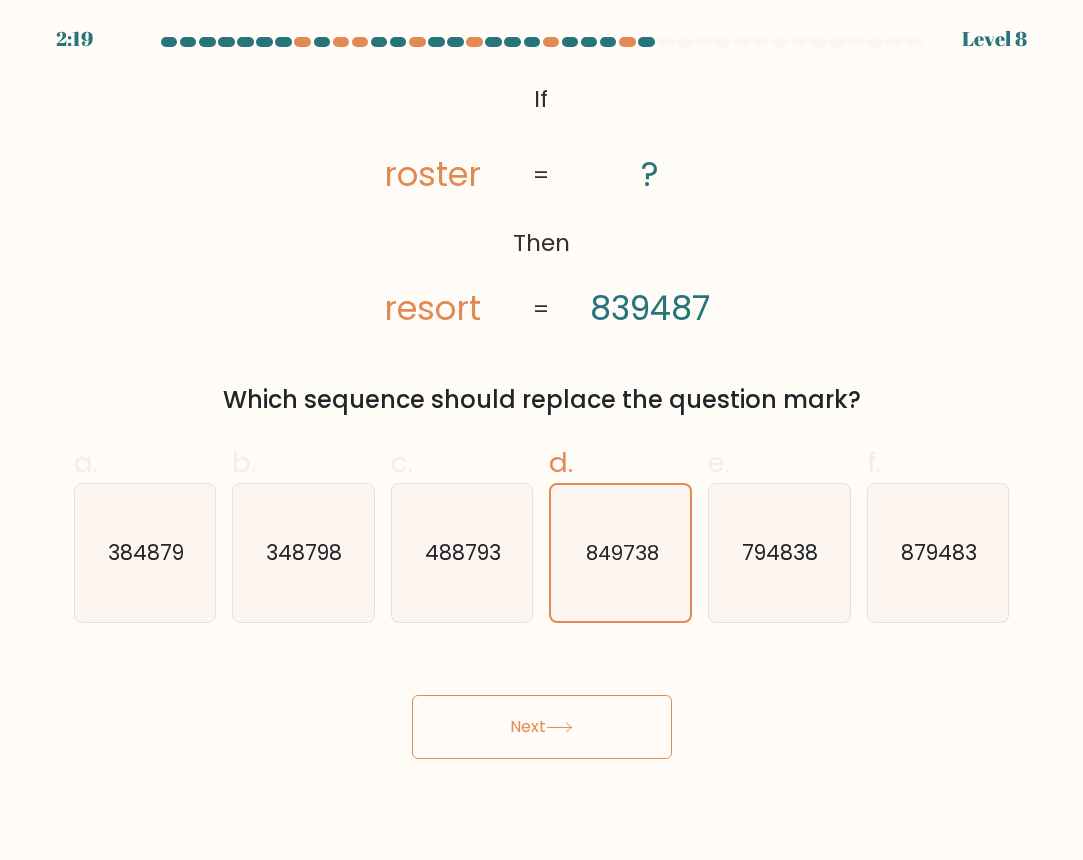 click on "Next" at bounding box center (542, 727) 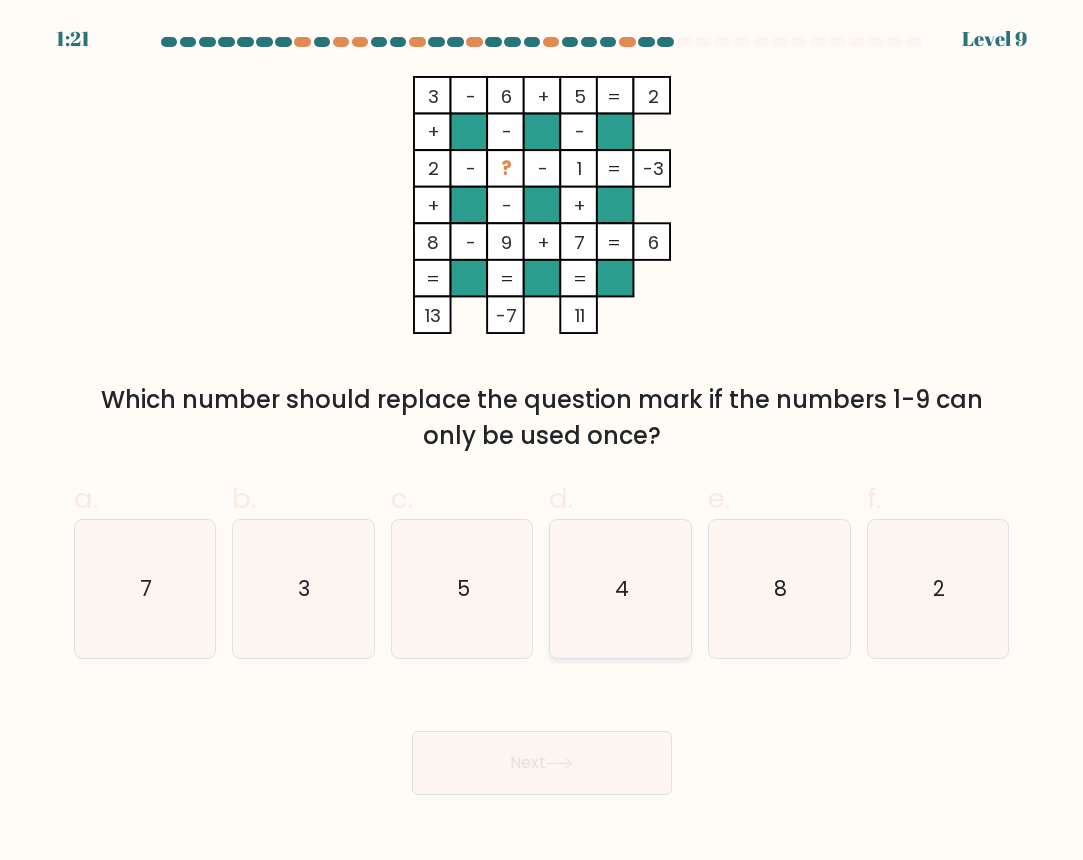 click on "4" at bounding box center [621, 589] 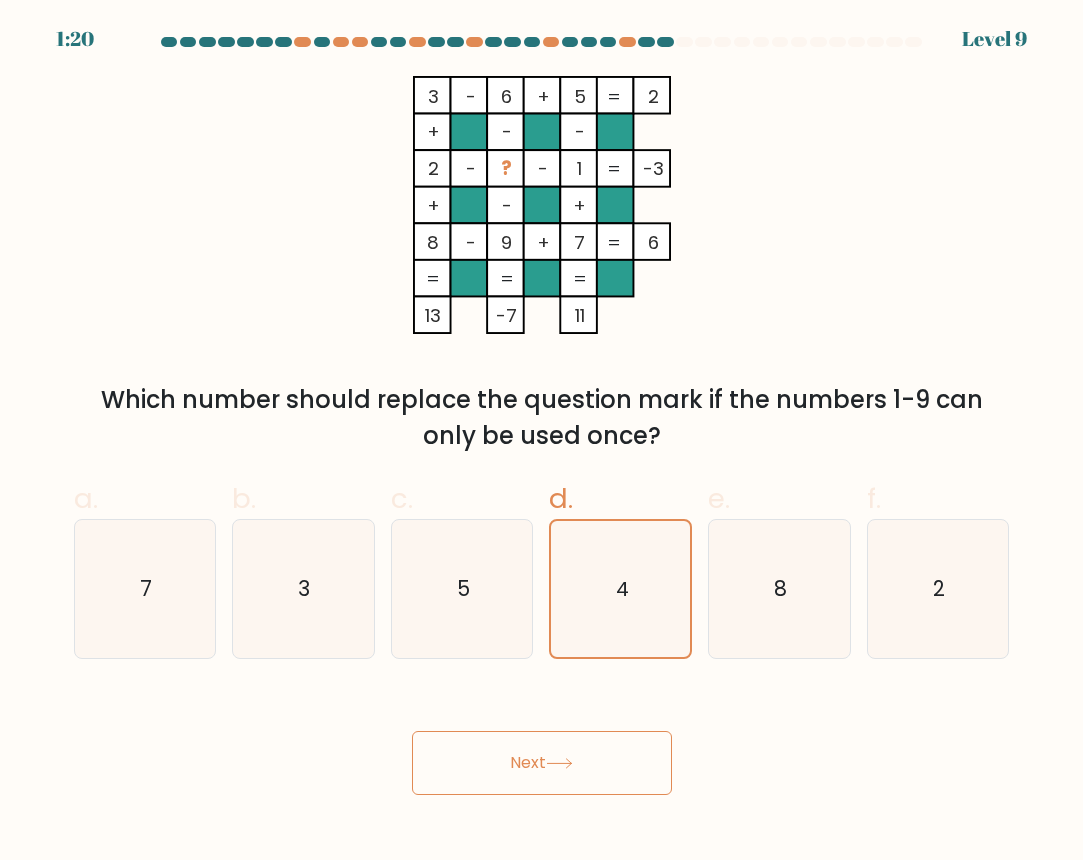 click on "Next" at bounding box center [542, 763] 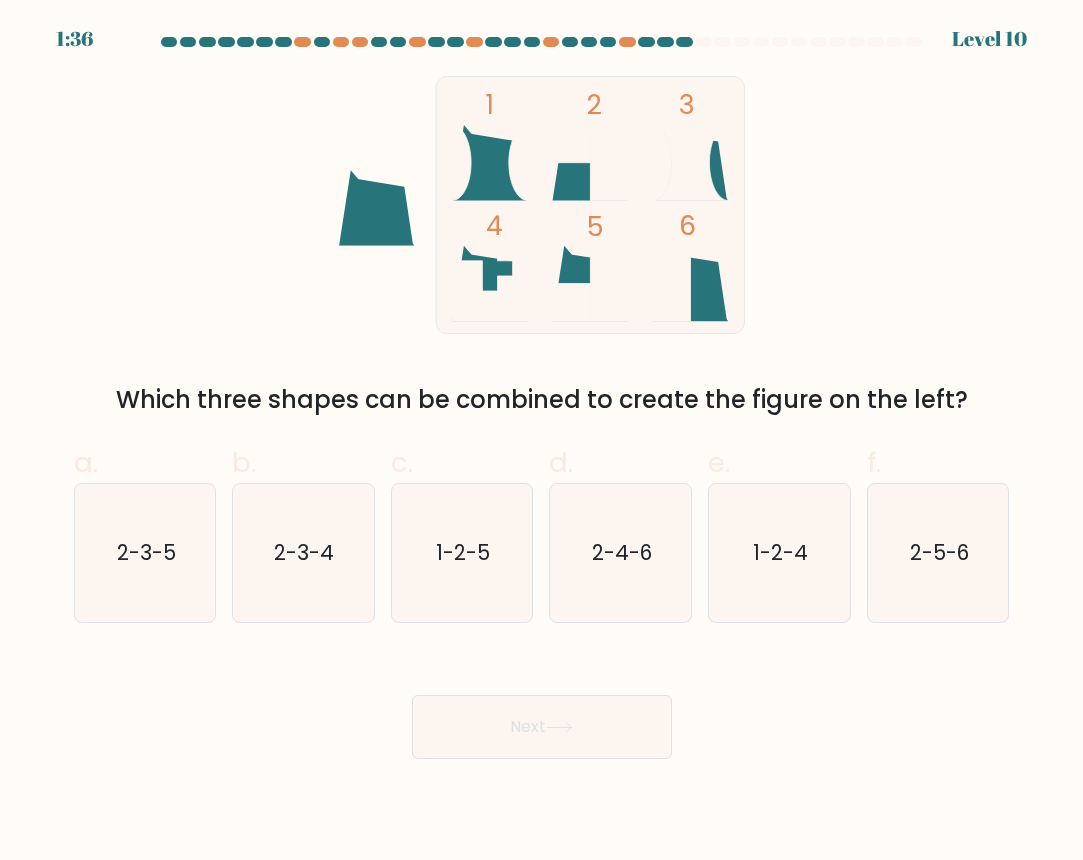 scroll, scrollTop: 0, scrollLeft: 0, axis: both 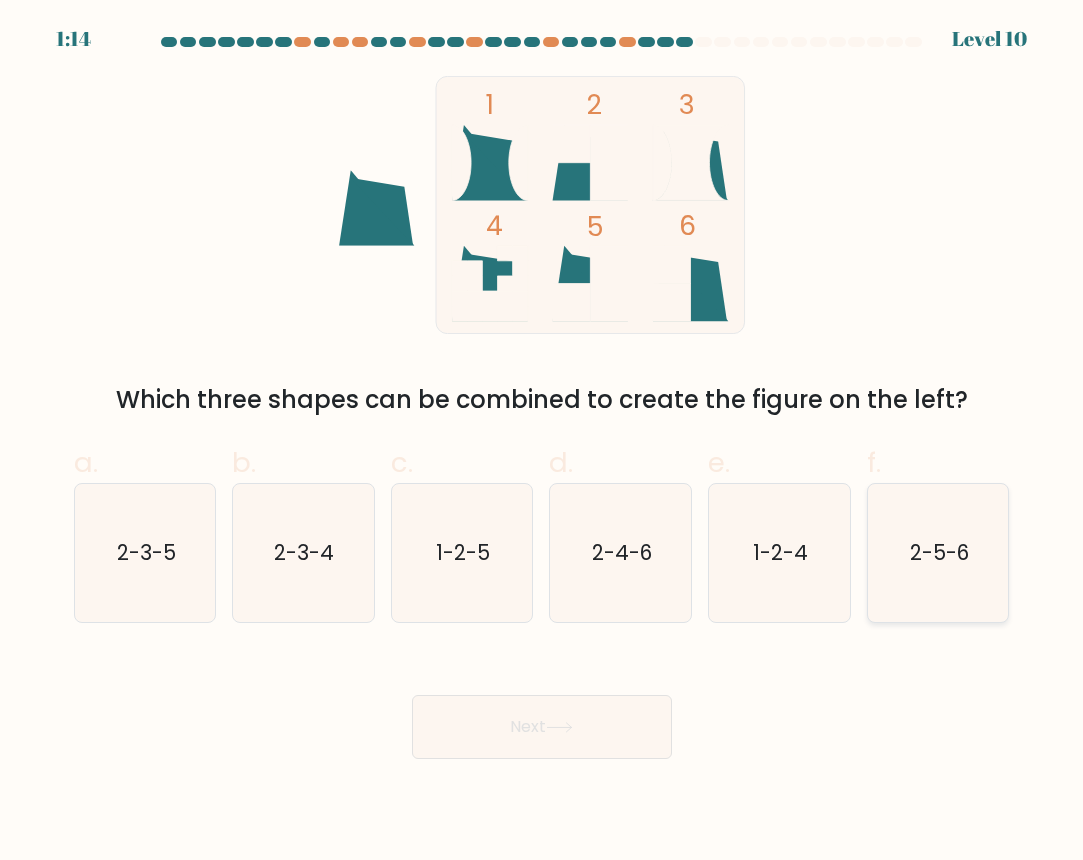 click on "2-5-6" at bounding box center [938, 553] 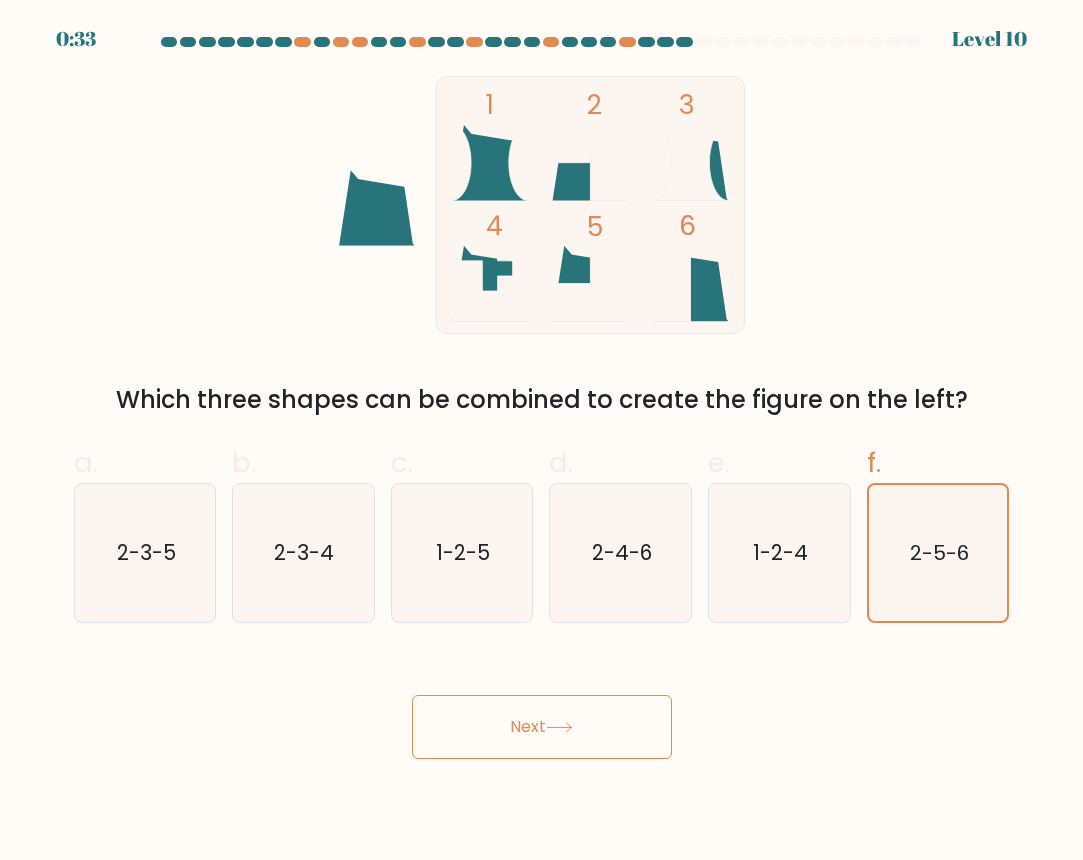 click on "Next" at bounding box center [542, 727] 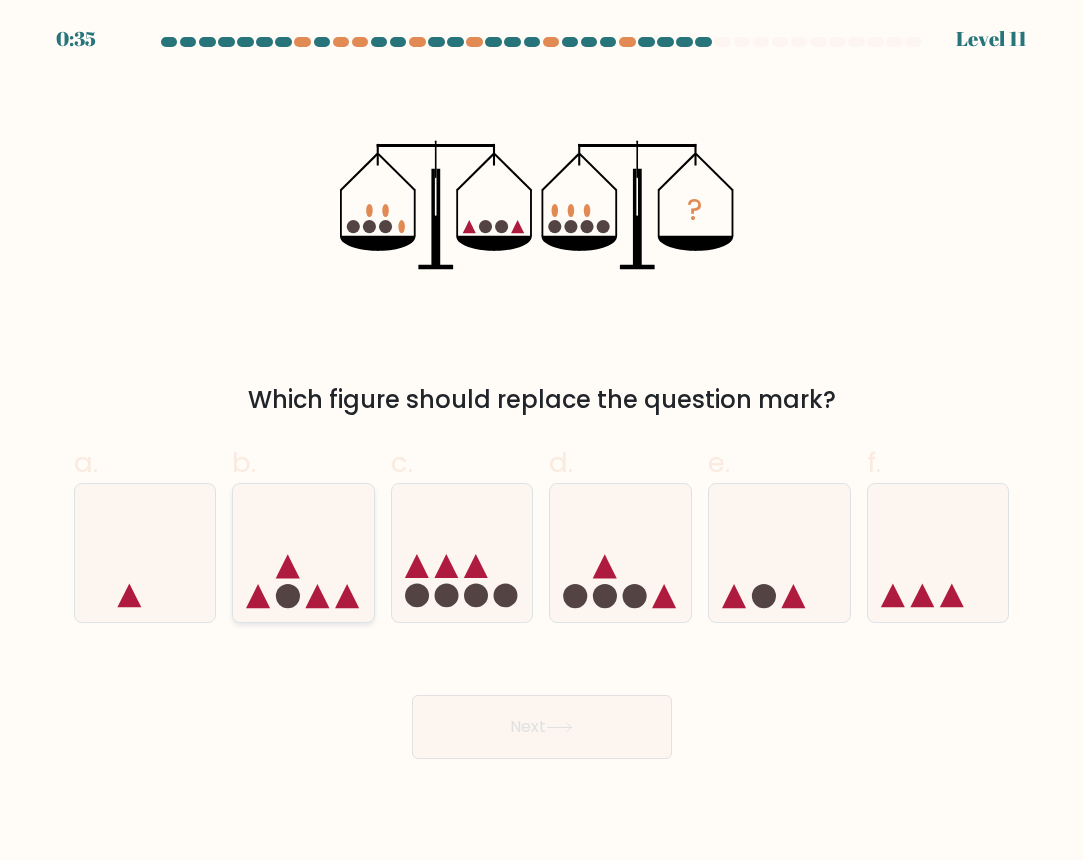 click at bounding box center (288, 596) 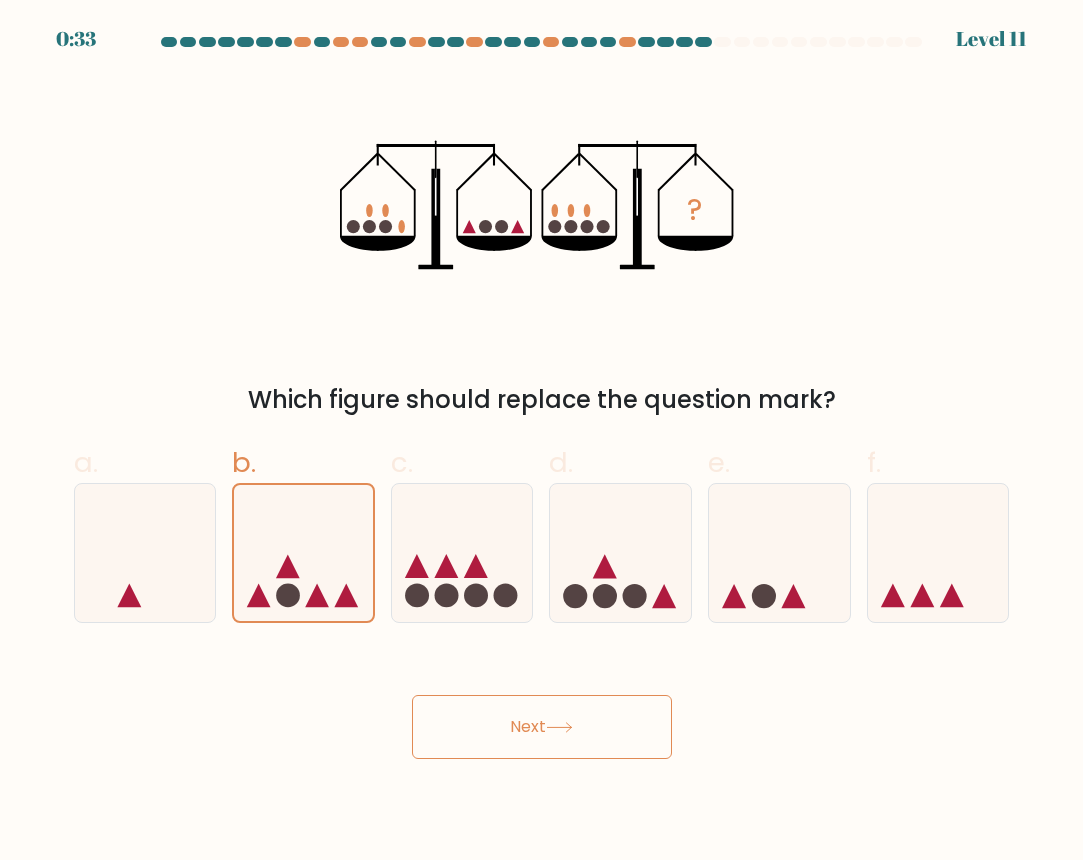 click on "Next" at bounding box center (542, 727) 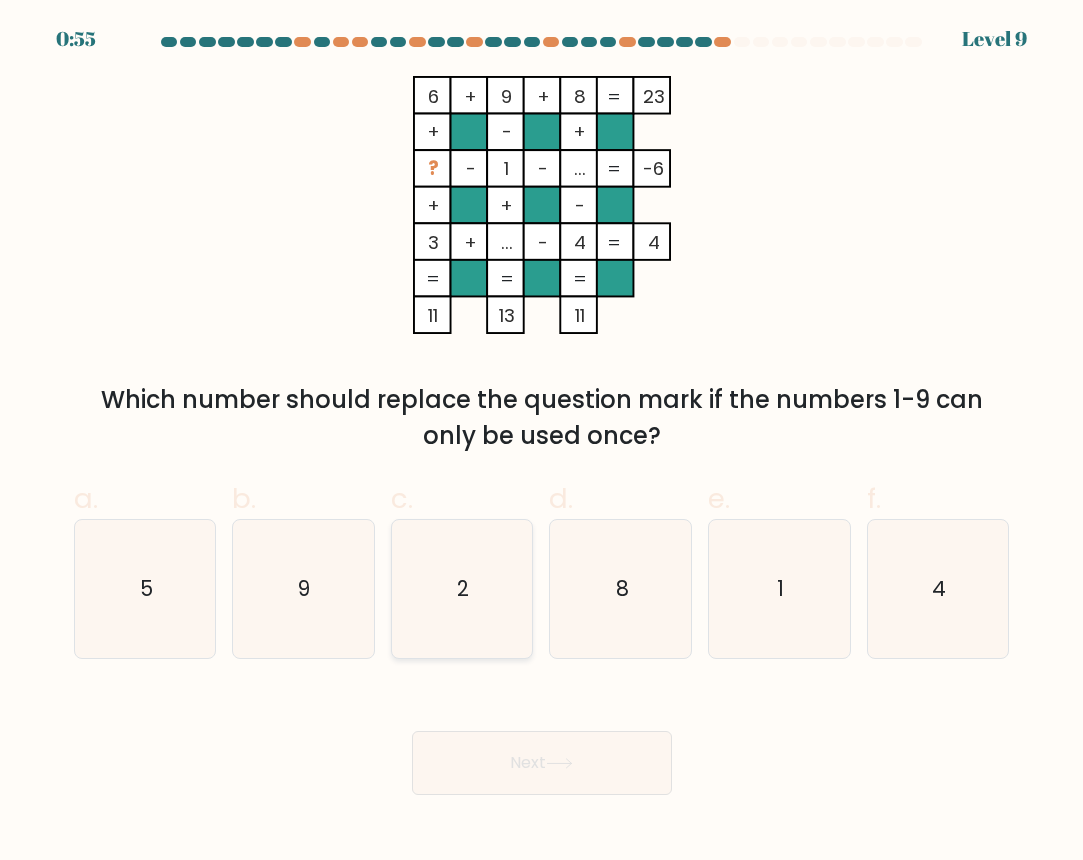 click on "2" at bounding box center (462, 589) 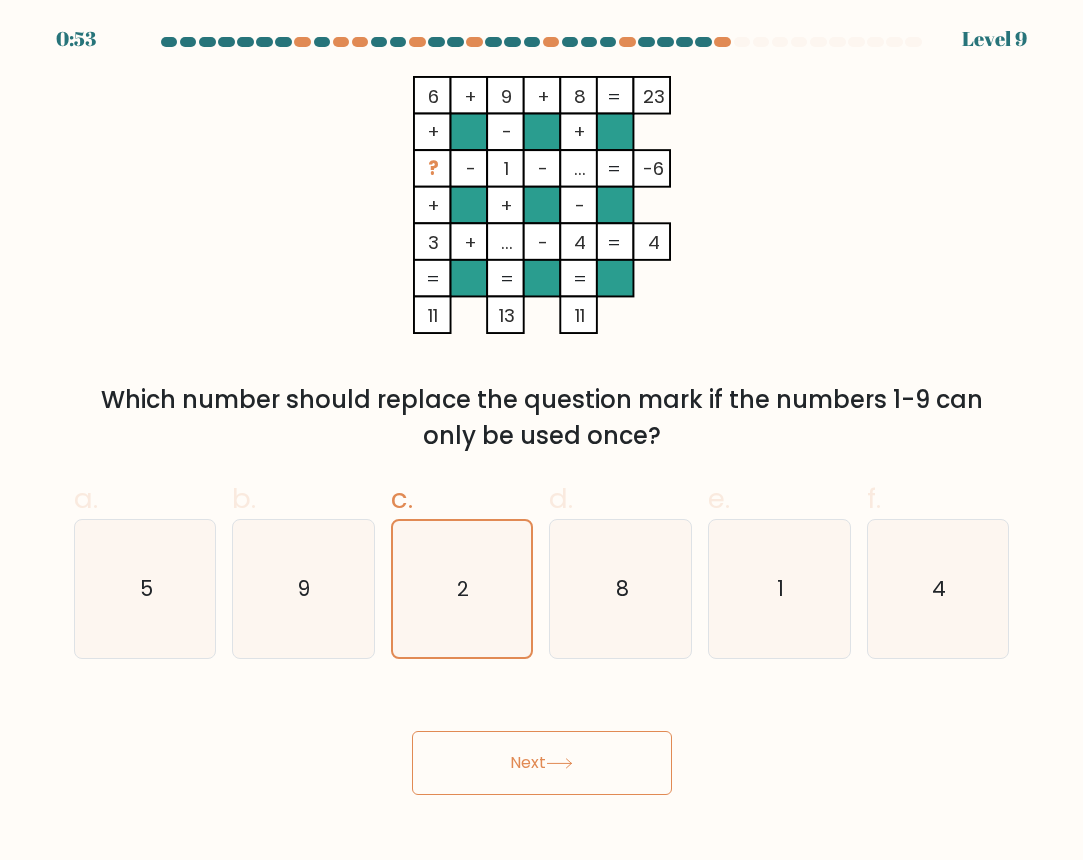 click on "Next" at bounding box center (542, 763) 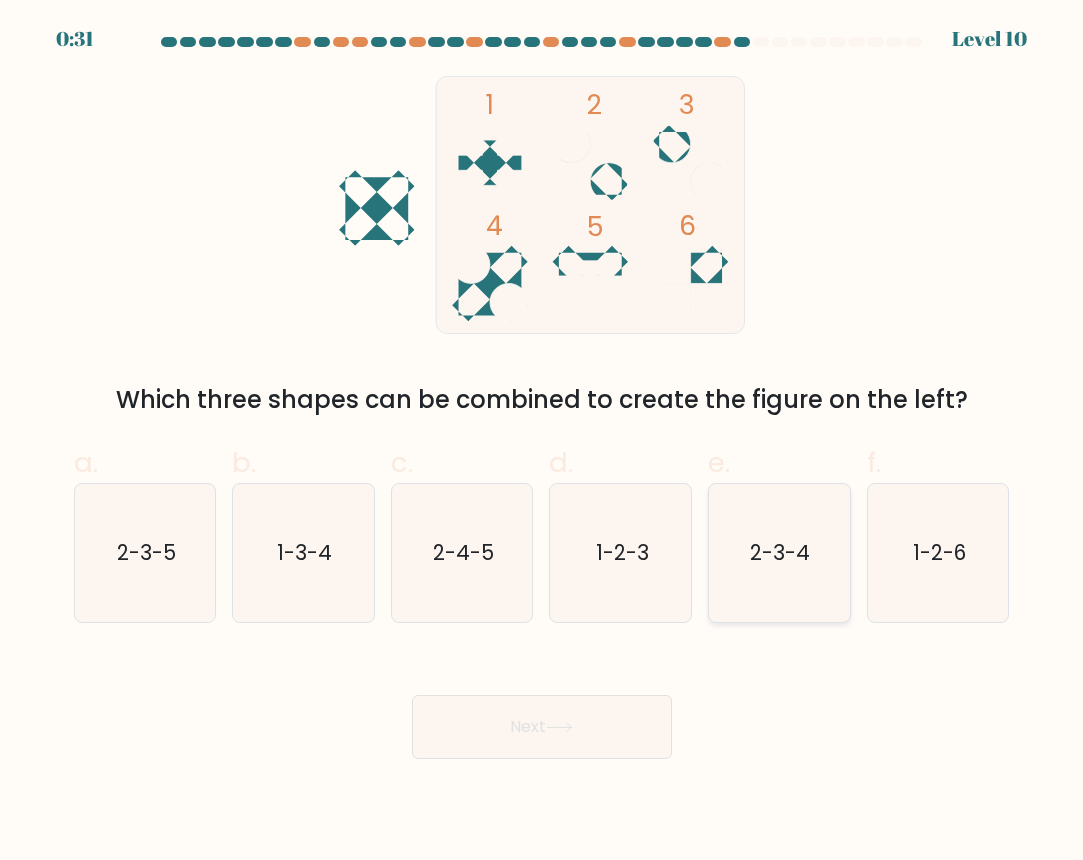 click on "2-3-4" at bounding box center [779, 553] 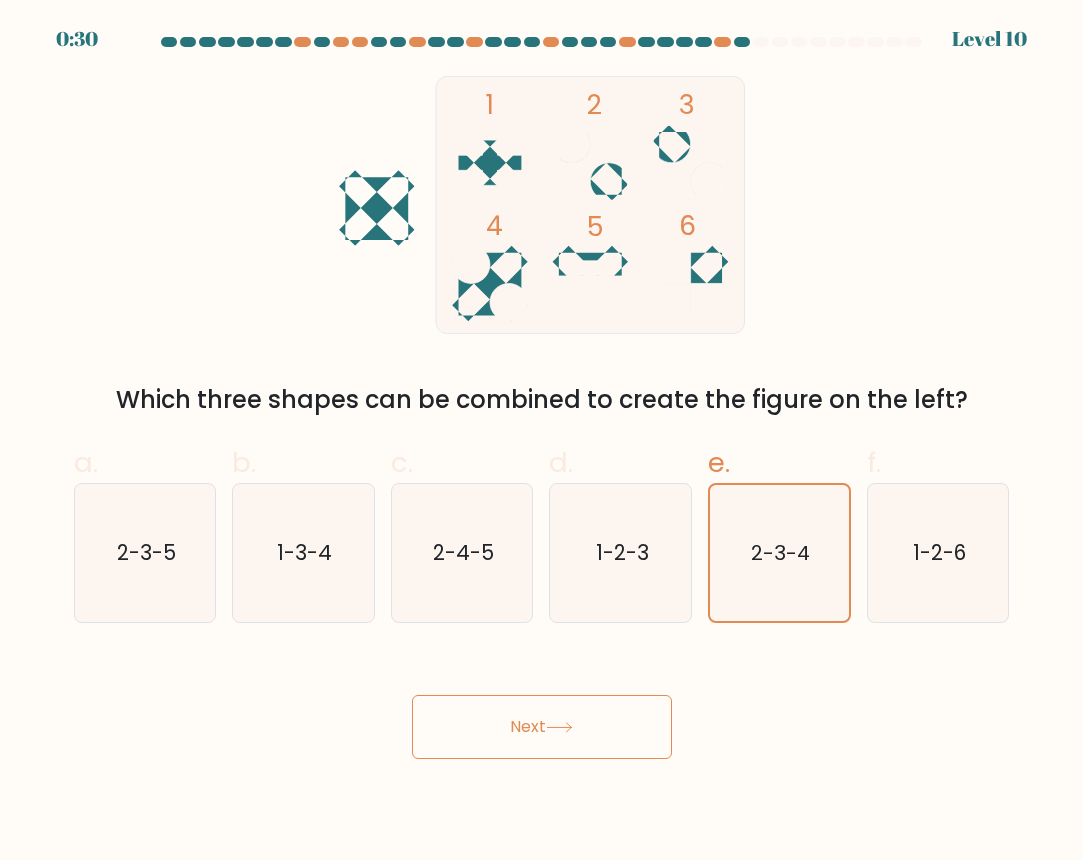click on "Next" at bounding box center [542, 727] 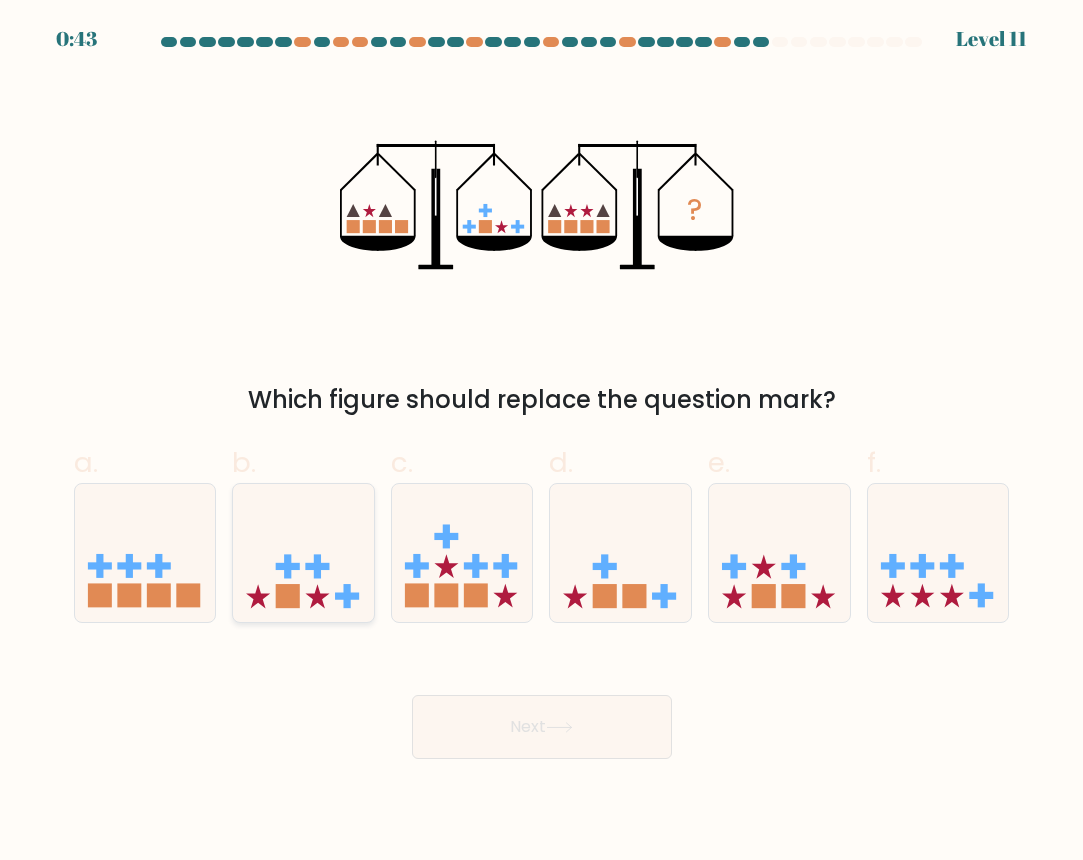 click at bounding box center [303, 553] 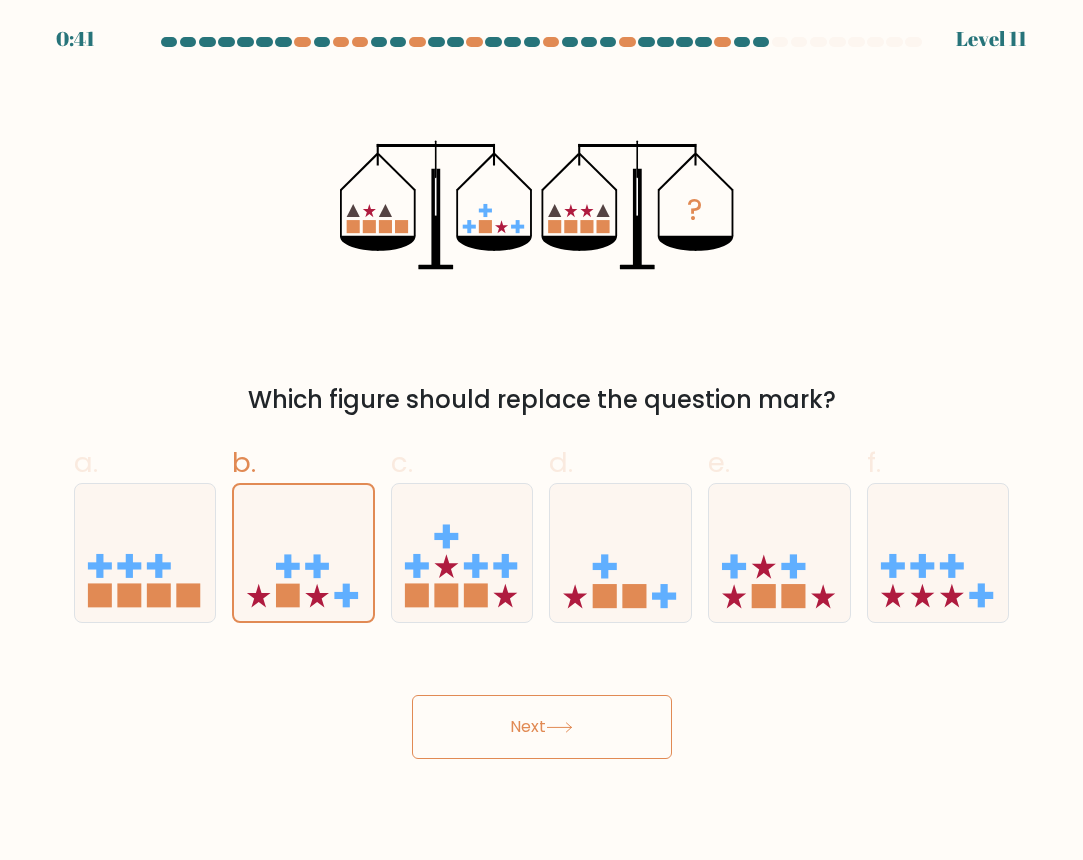 click on "Next" at bounding box center [542, 727] 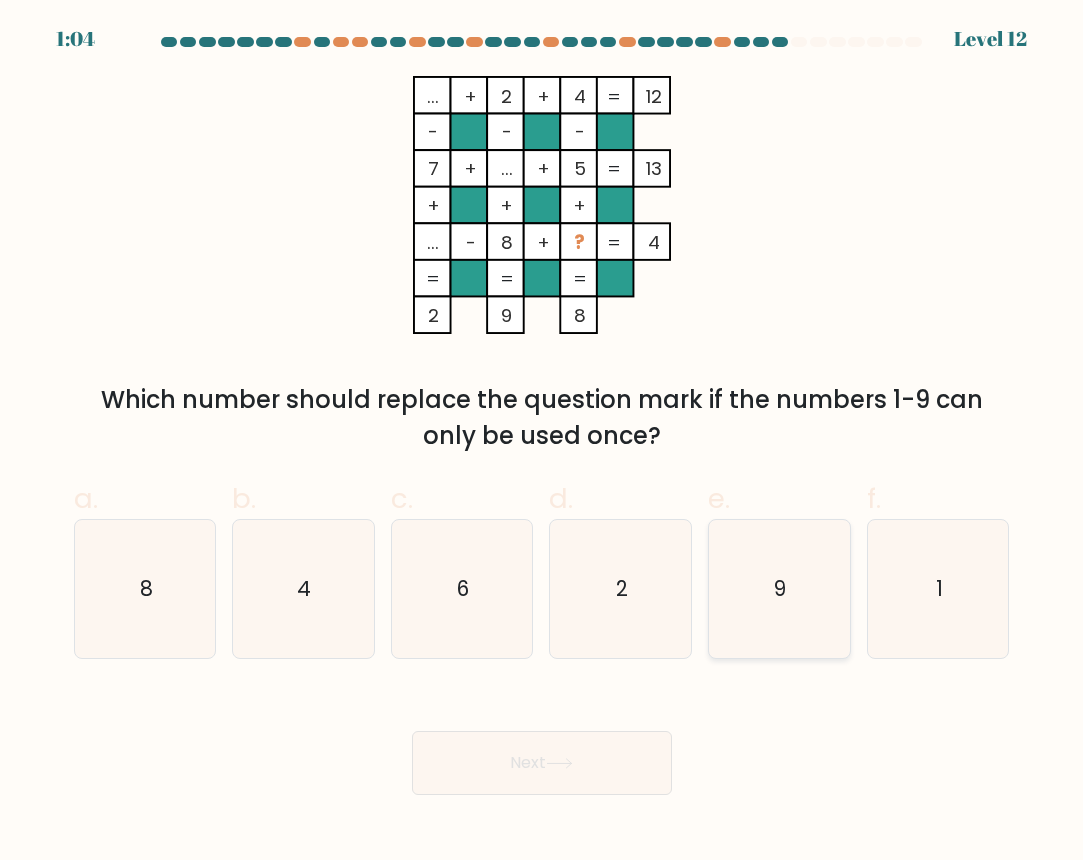 click on "9" at bounding box center (779, 589) 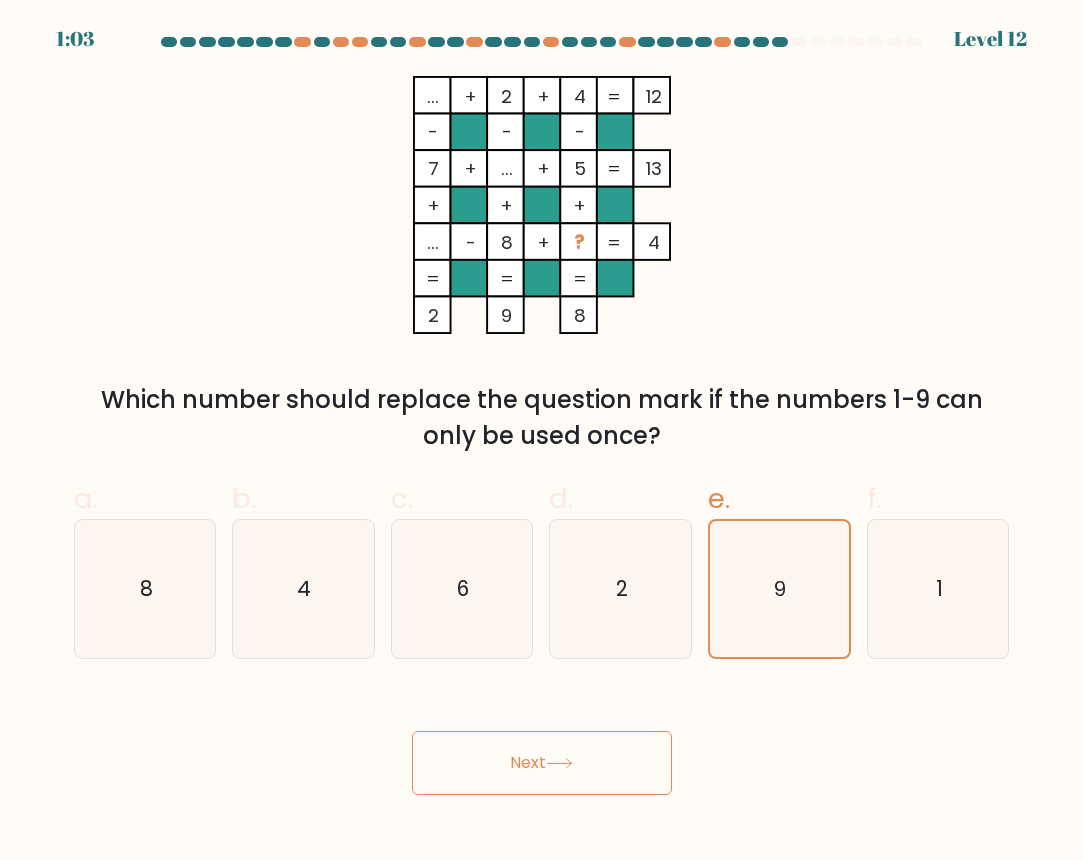 click on "Next" at bounding box center (542, 763) 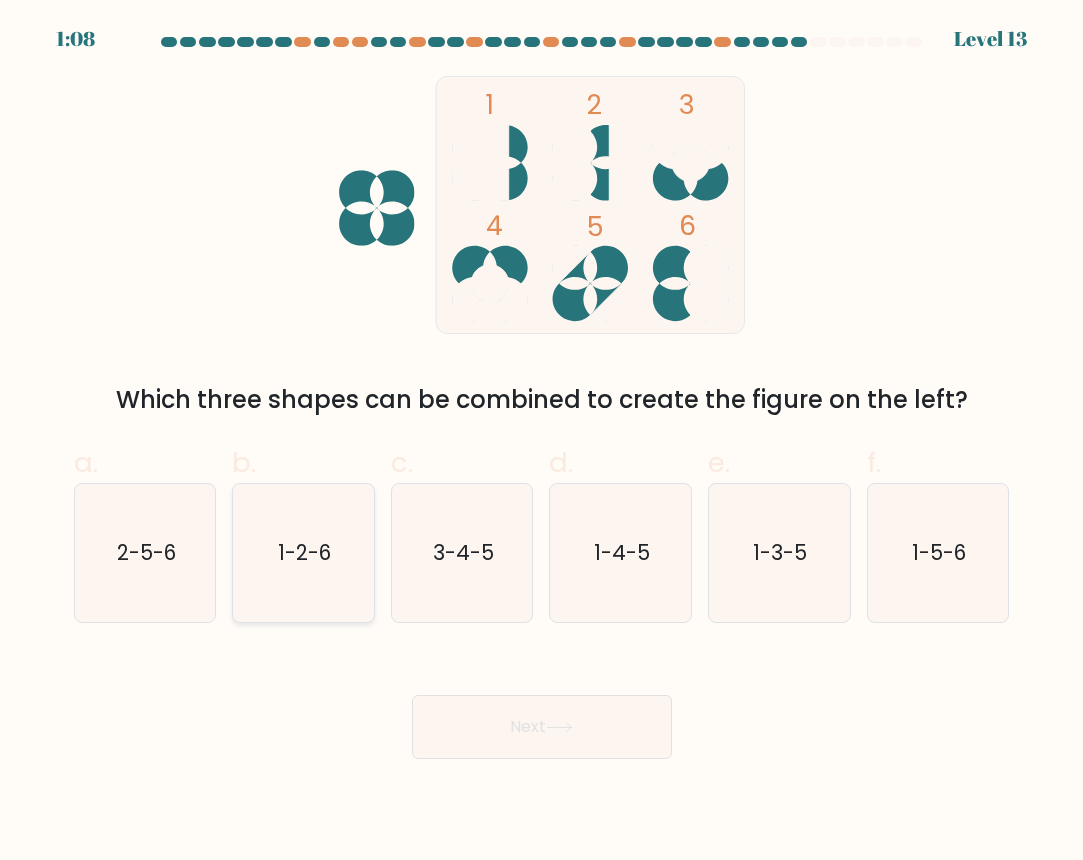 click on "1-2-6" at bounding box center (304, 552) 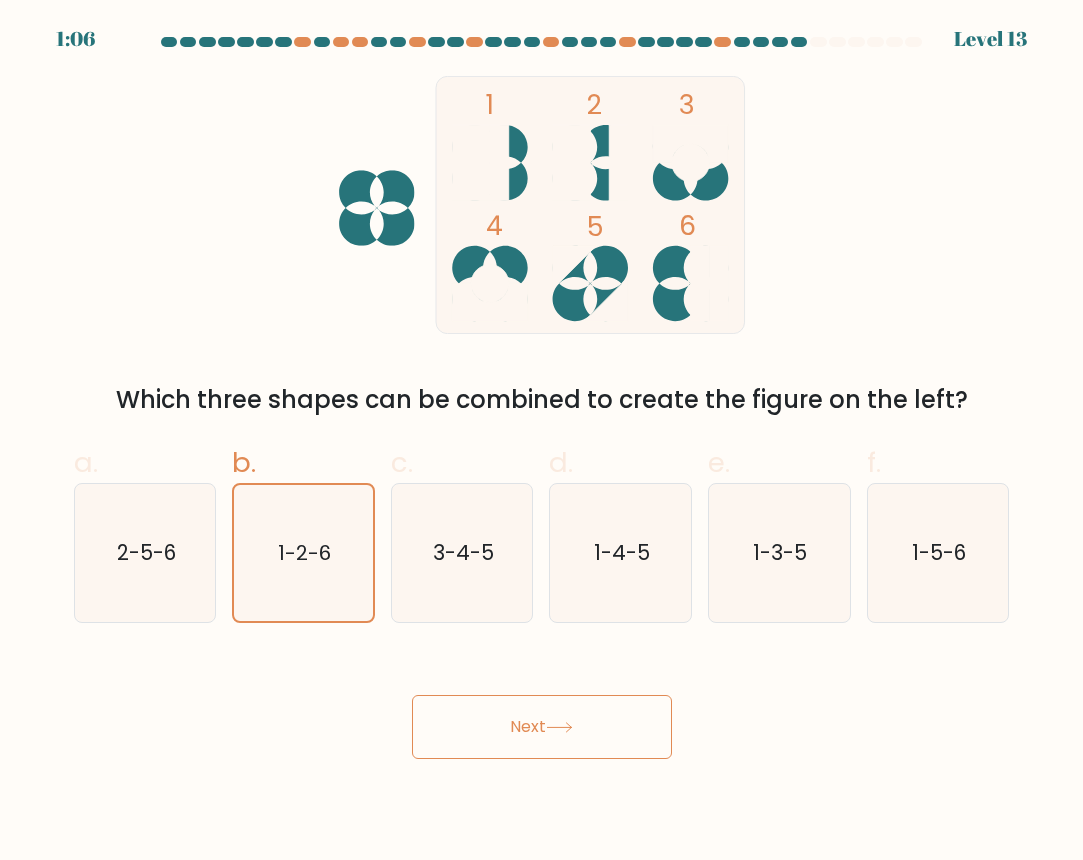 click on "Next" at bounding box center (542, 727) 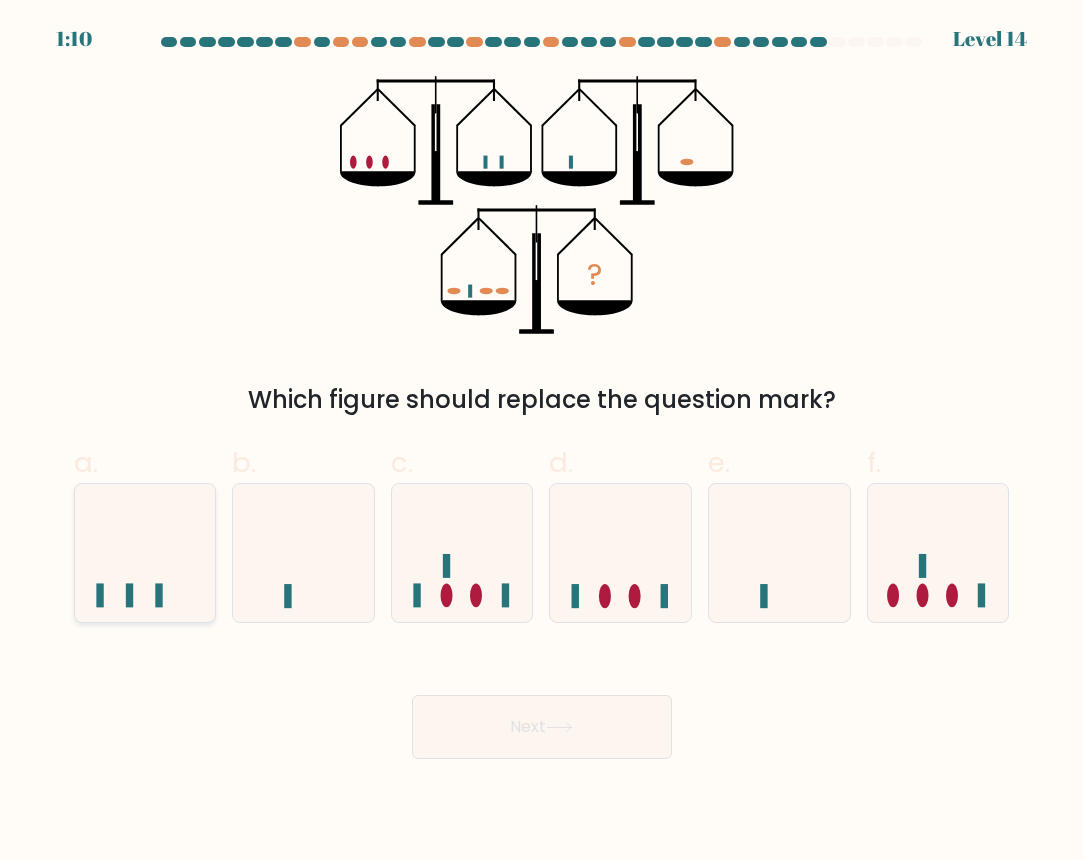 click at bounding box center (145, 553) 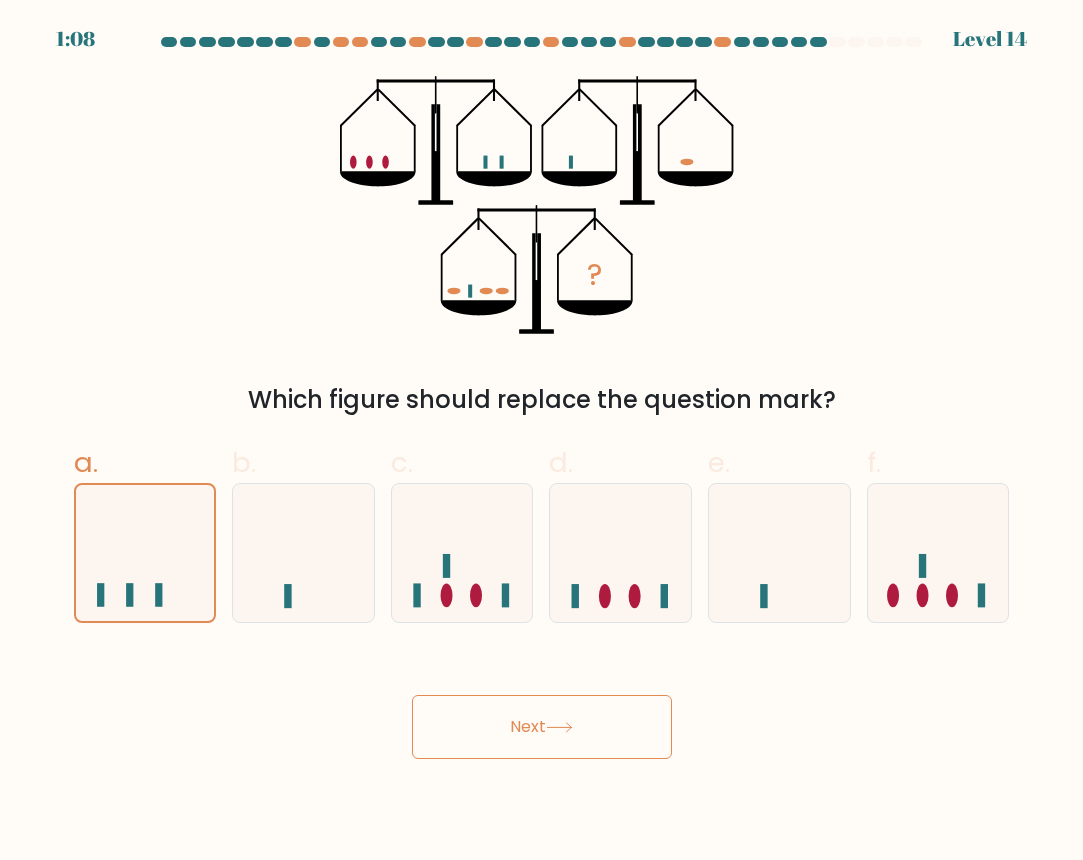 click on "Next" at bounding box center [542, 727] 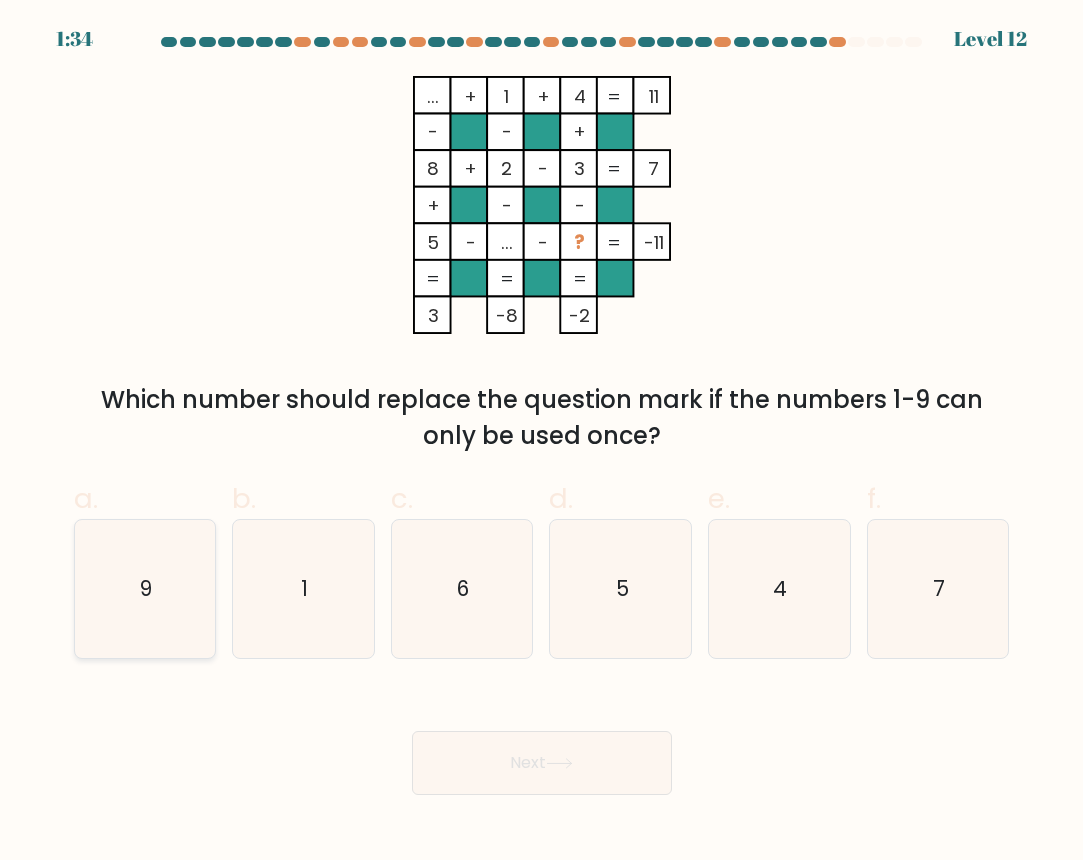 click on "9" at bounding box center [145, 589] 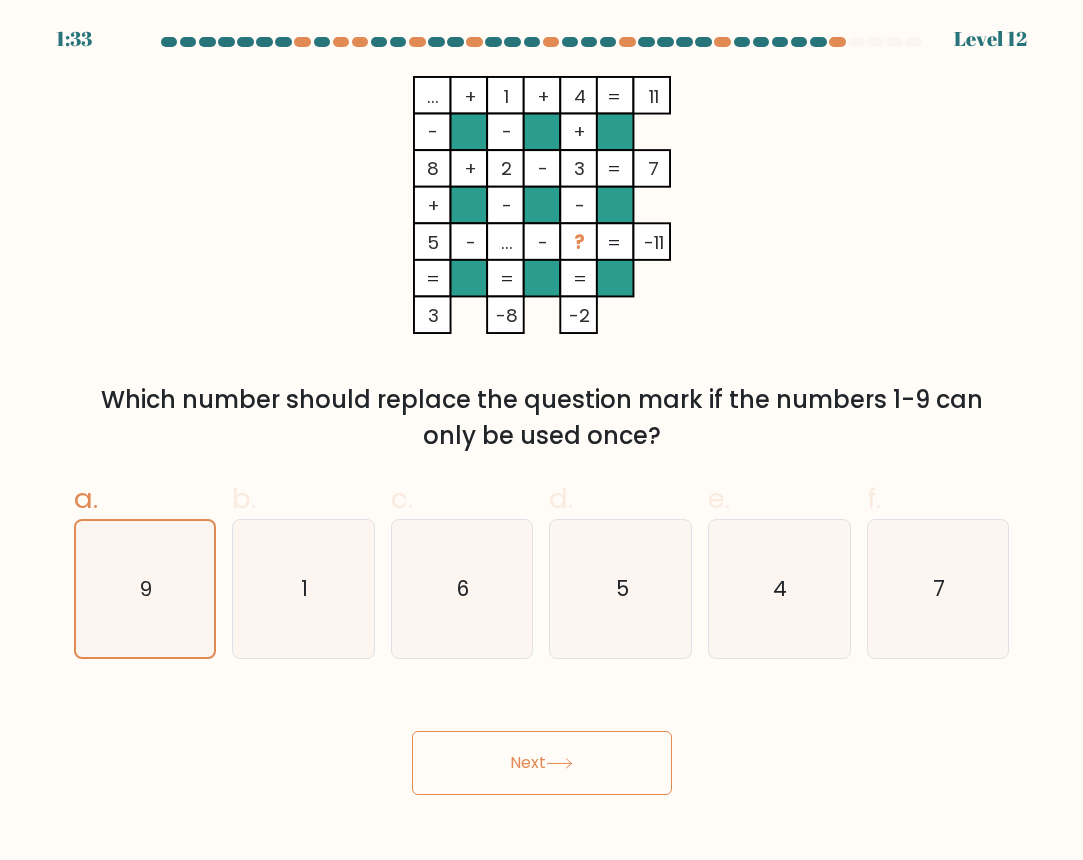 click on "Next" at bounding box center [542, 763] 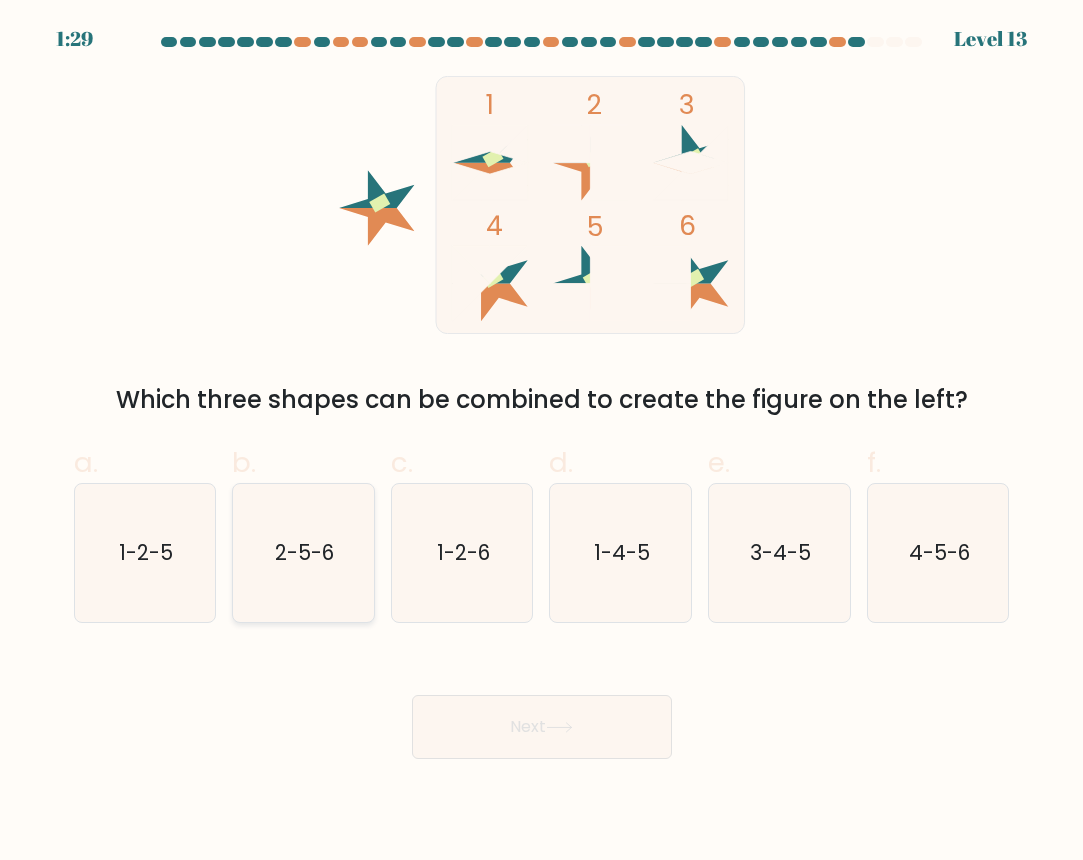 click on "2-5-6" at bounding box center (303, 553) 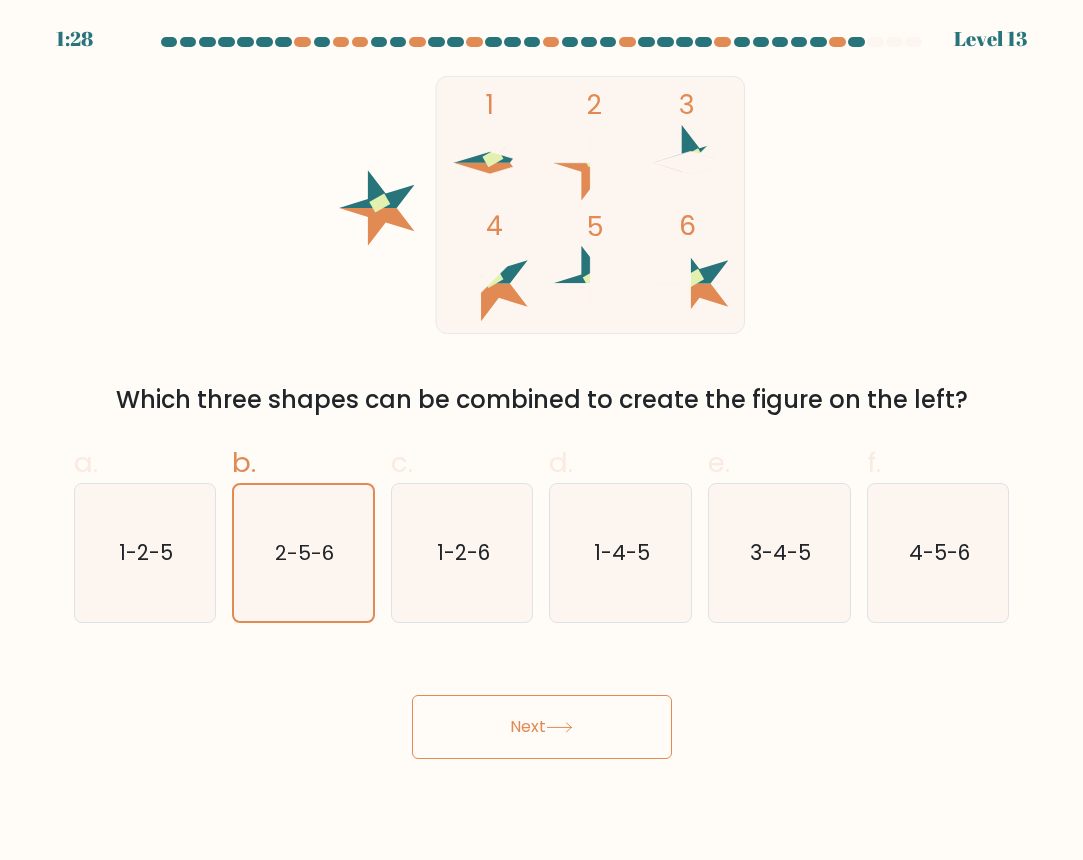 click at bounding box center (559, 727) 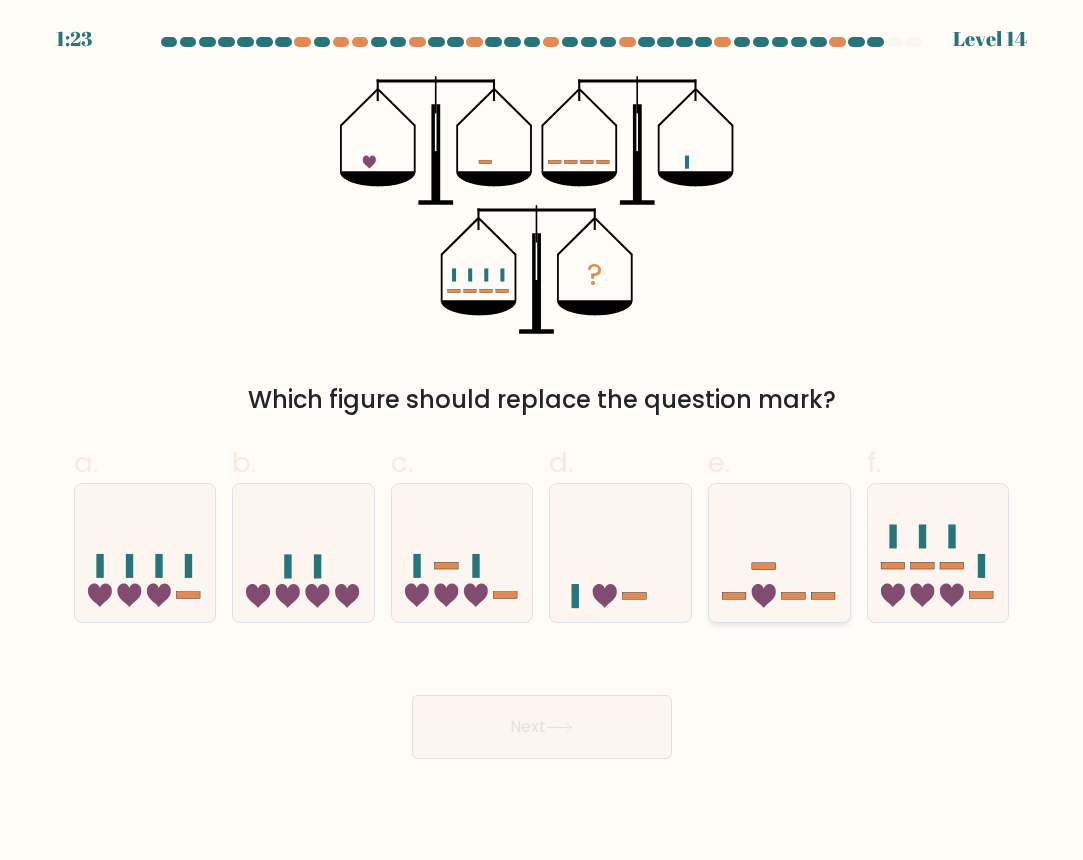 click at bounding box center (779, 553) 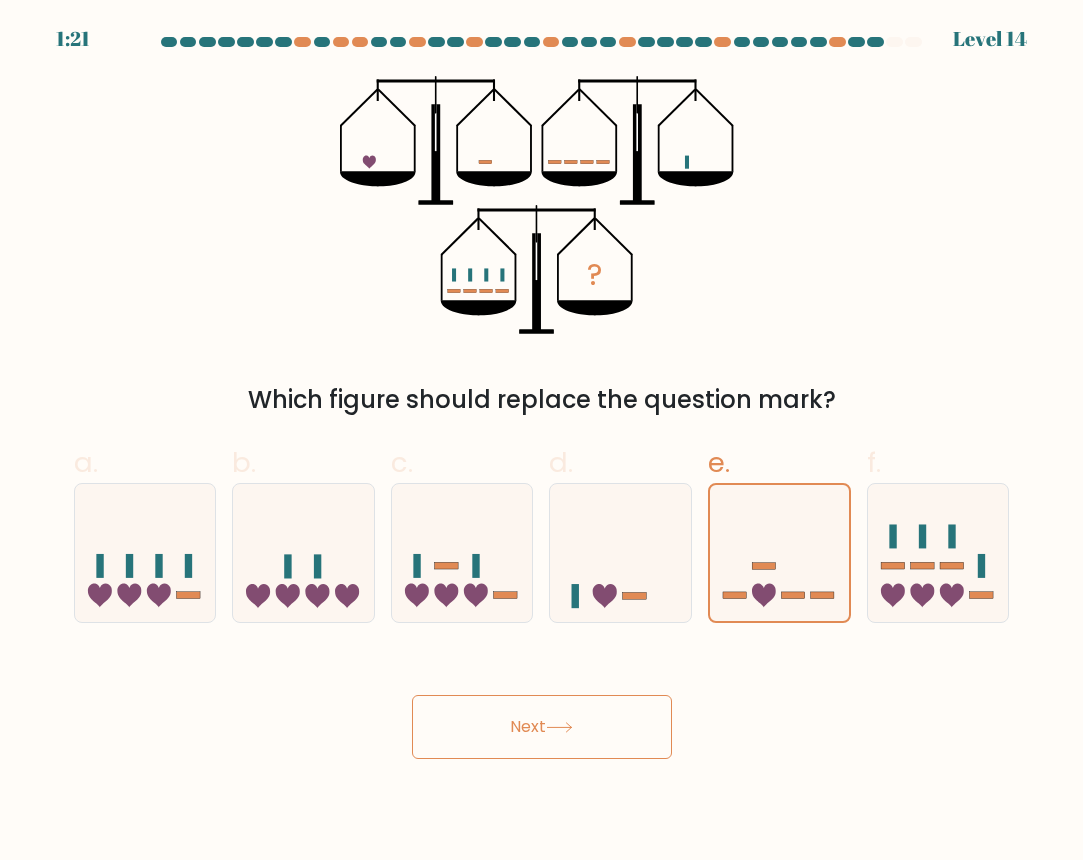 click at bounding box center (559, 727) 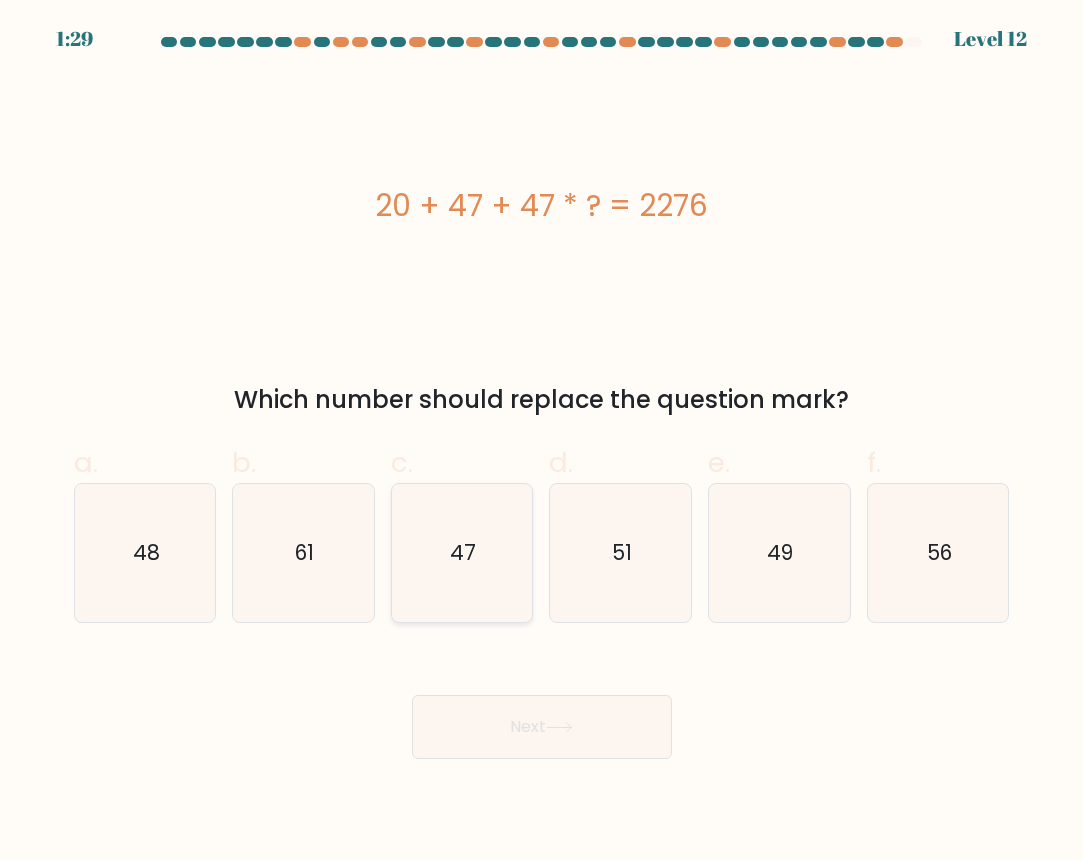 click on "47" at bounding box center (464, 552) 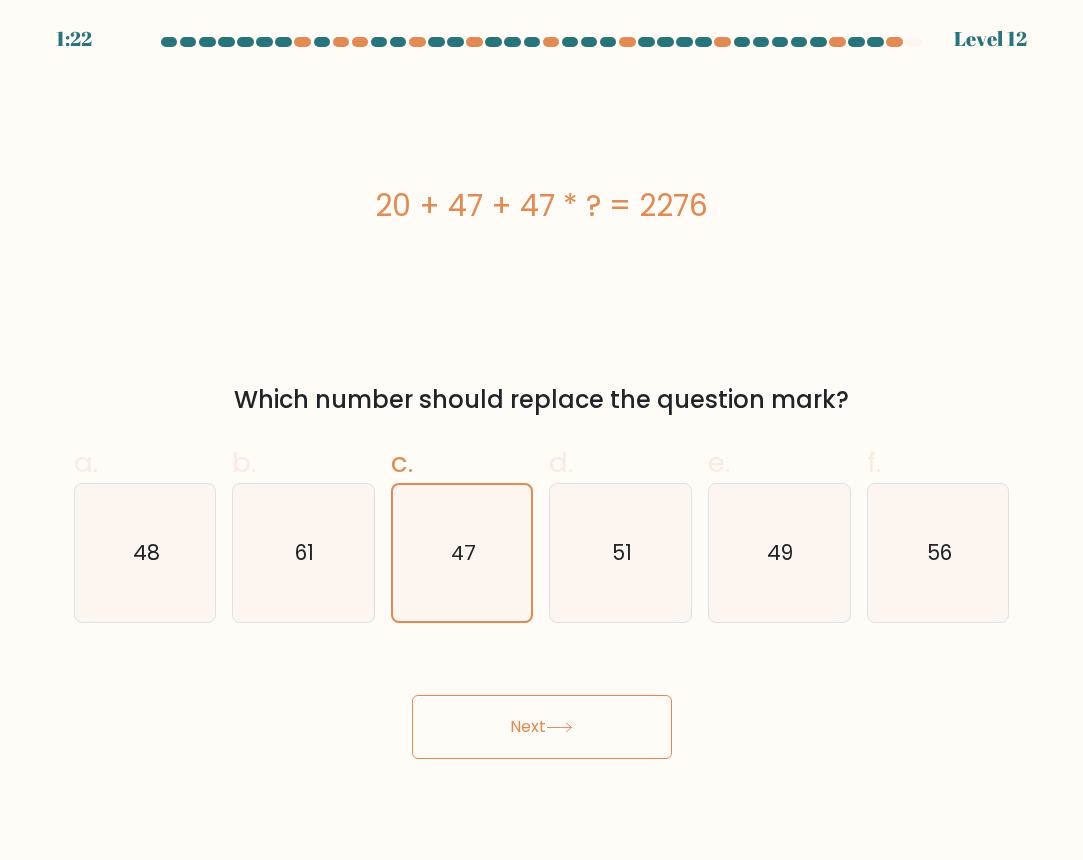 click on "Next" at bounding box center (542, 727) 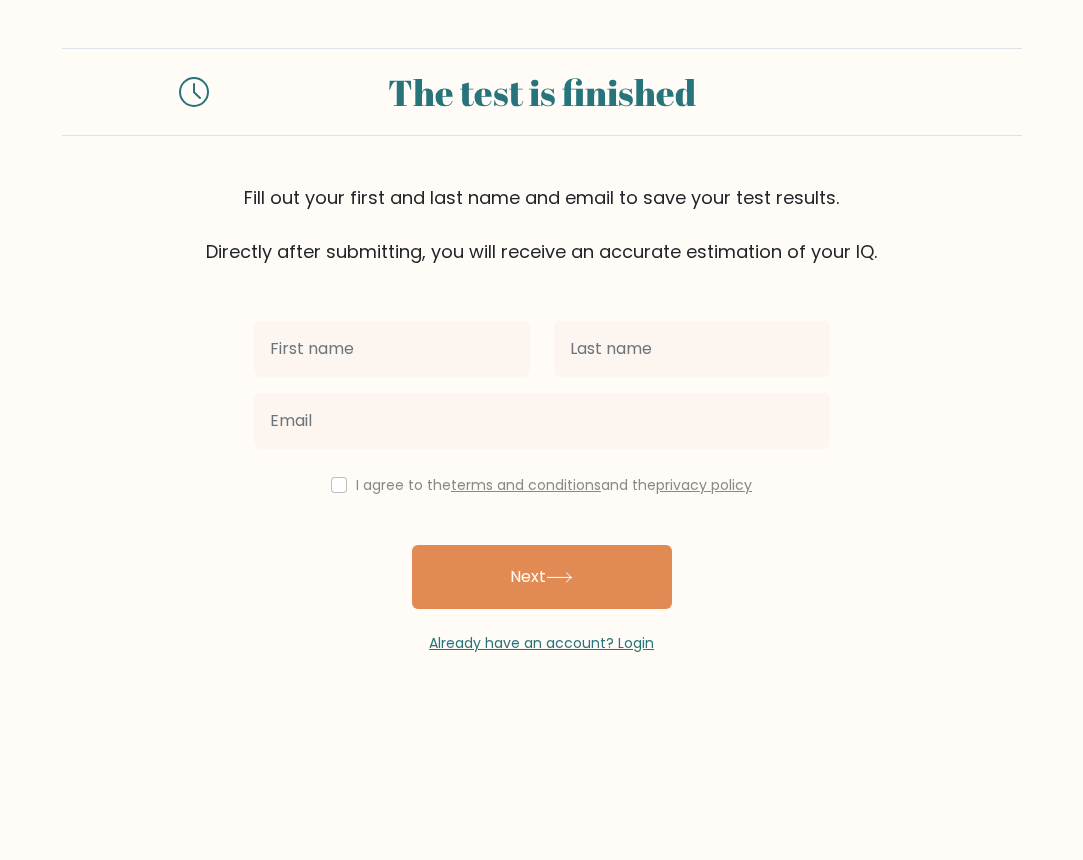 scroll, scrollTop: 0, scrollLeft: 0, axis: both 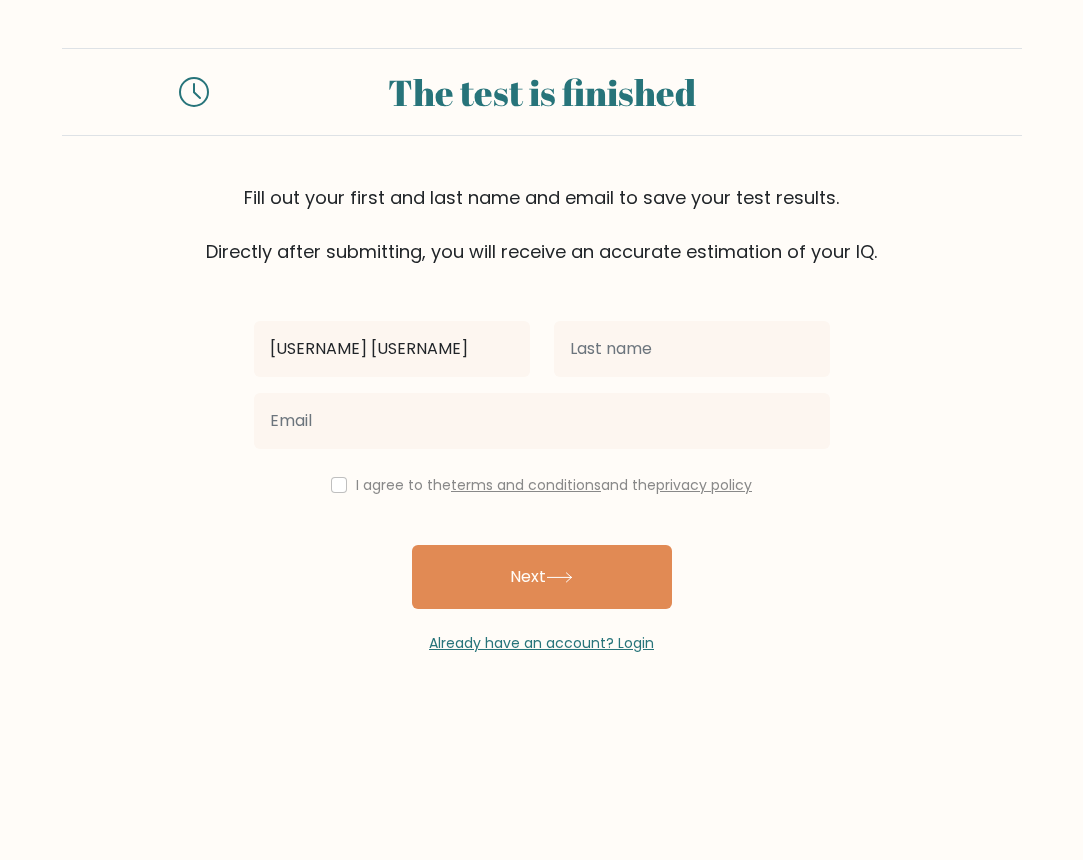type on "[USERNAME] [USERNAME]" 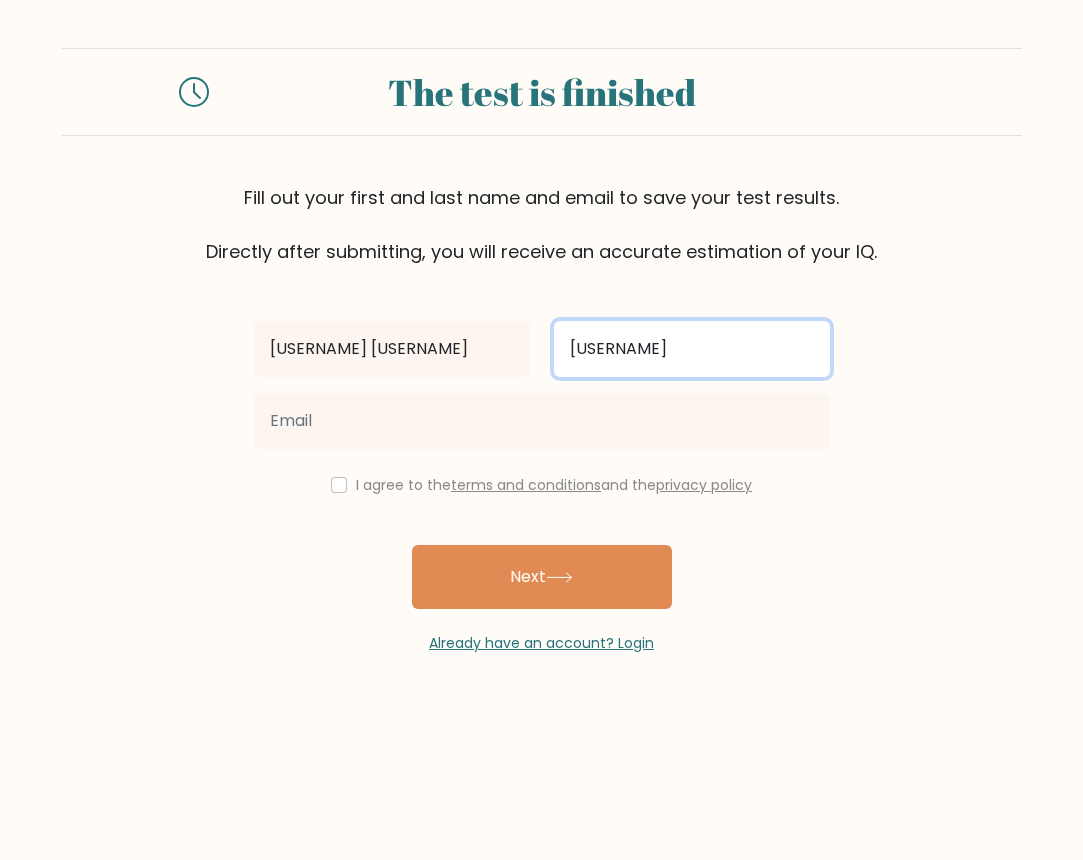 type on "[USERNAME]" 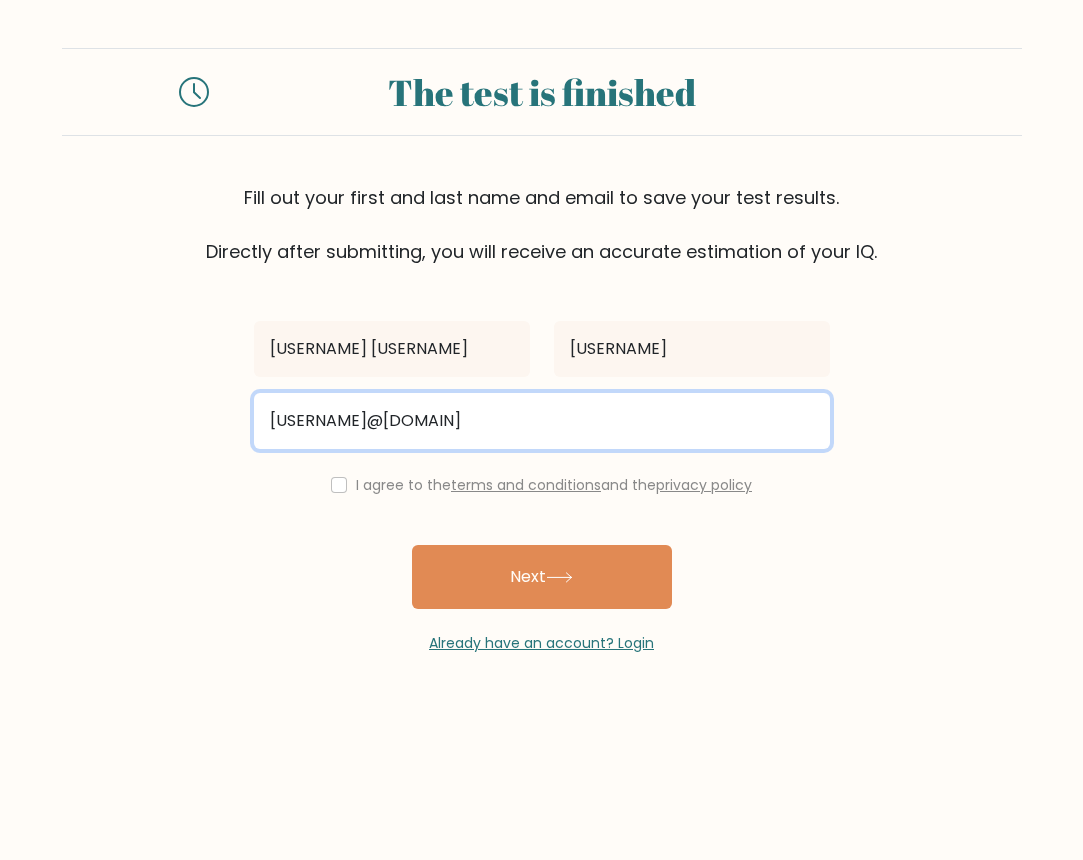 type on "[USERNAME]@[DOMAIN]" 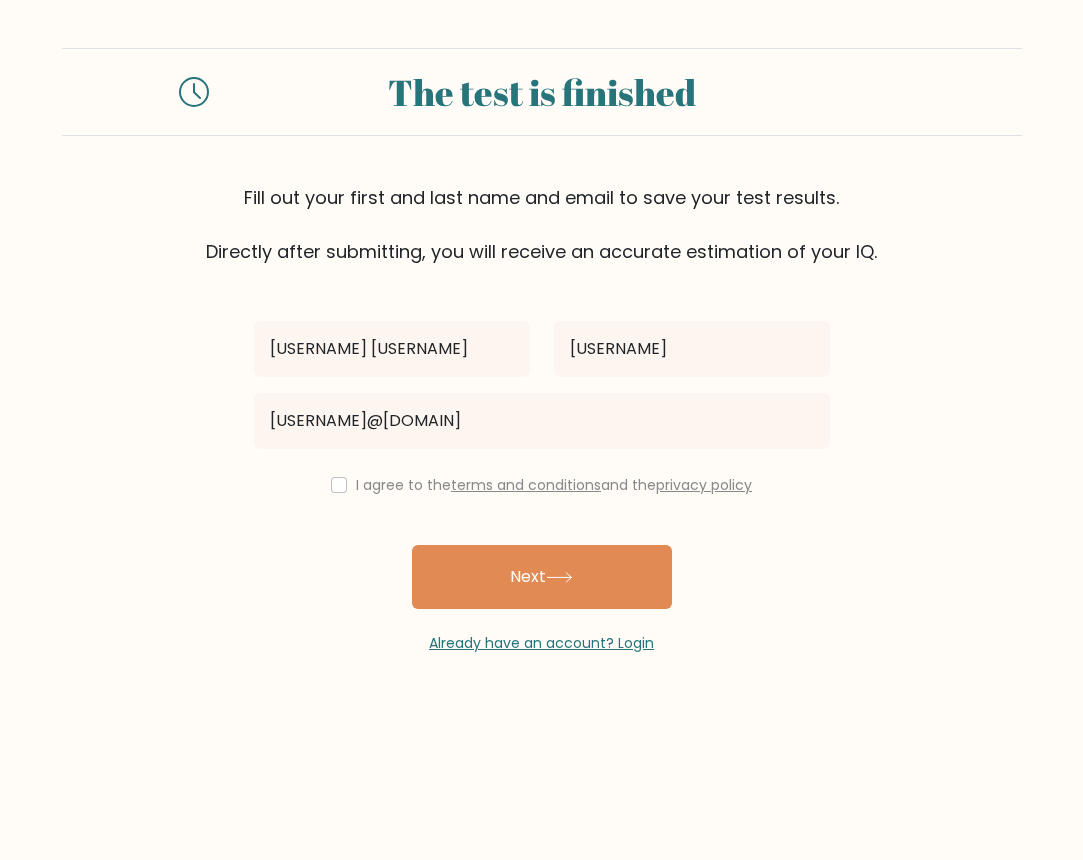 click at bounding box center (339, 485) 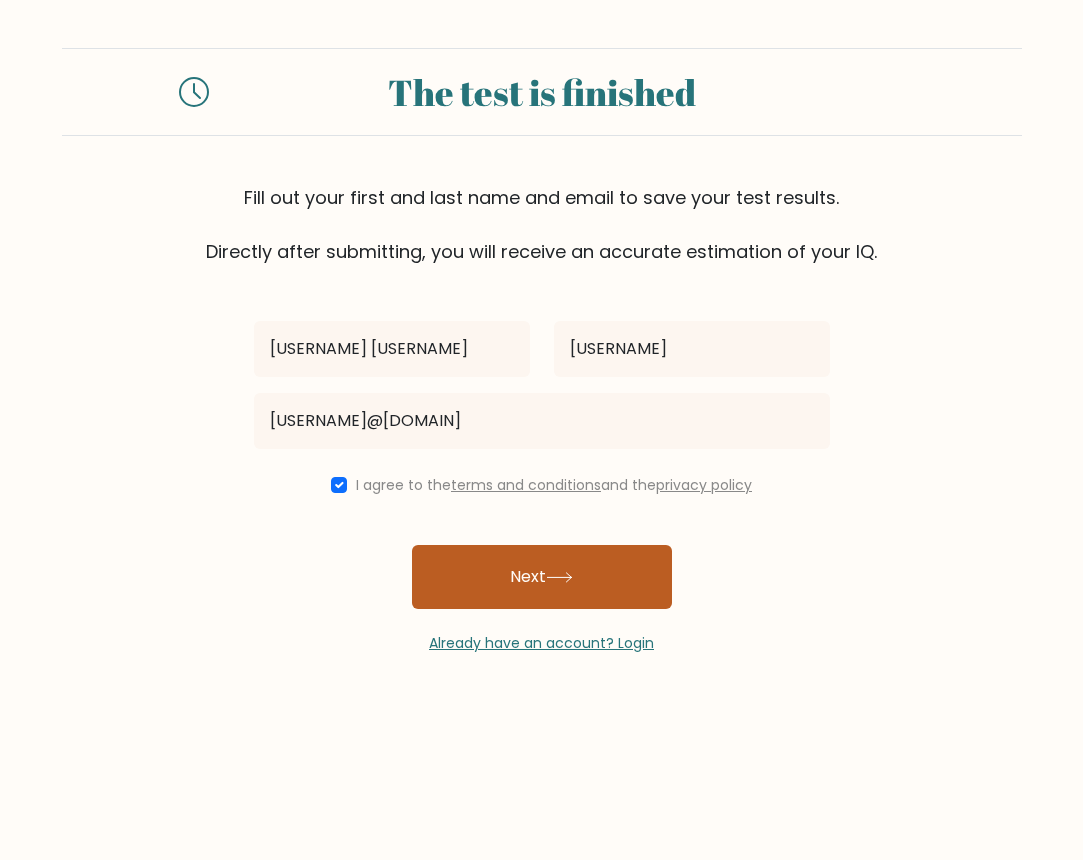 click on "Next" at bounding box center [542, 577] 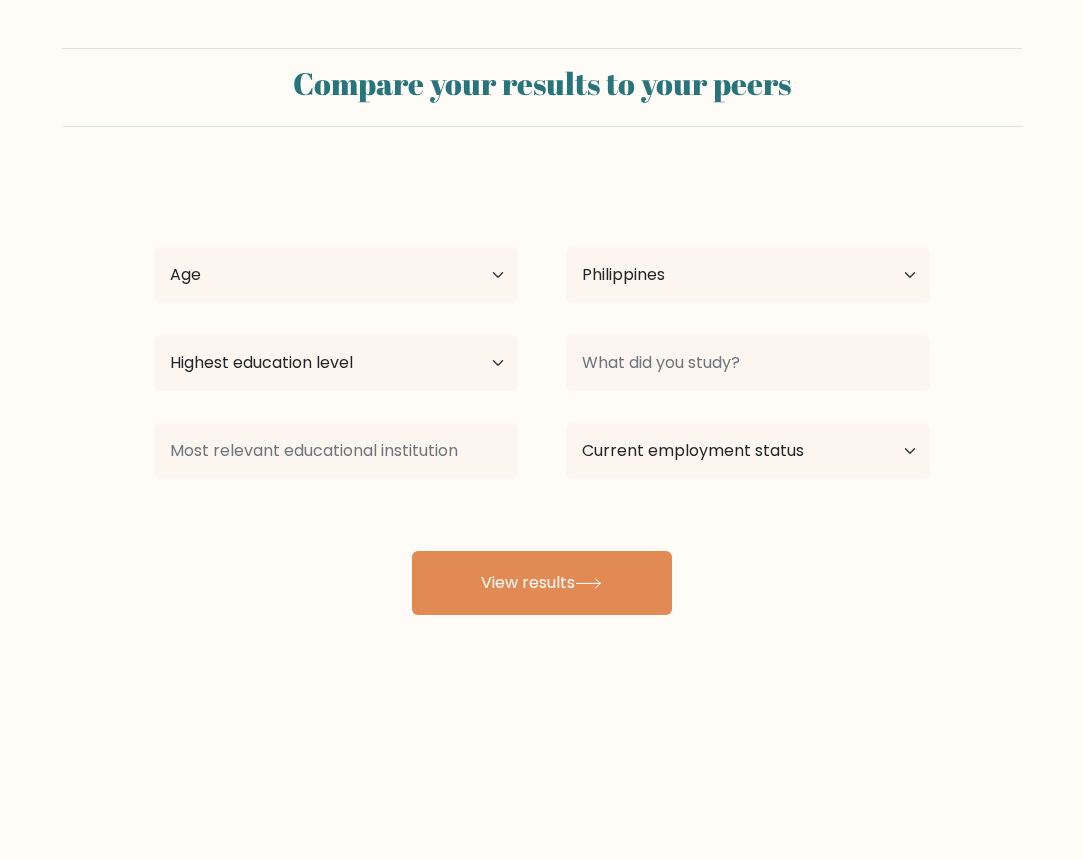 scroll, scrollTop: 0, scrollLeft: 0, axis: both 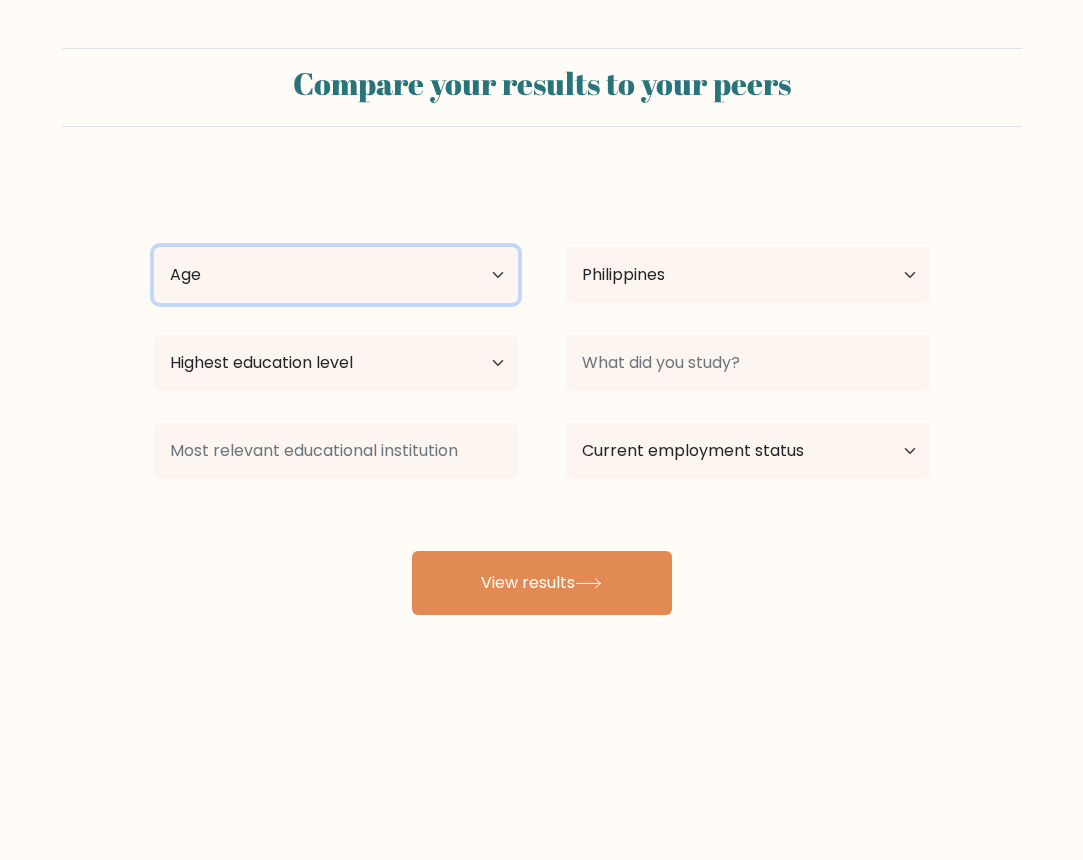 select on "25_34" 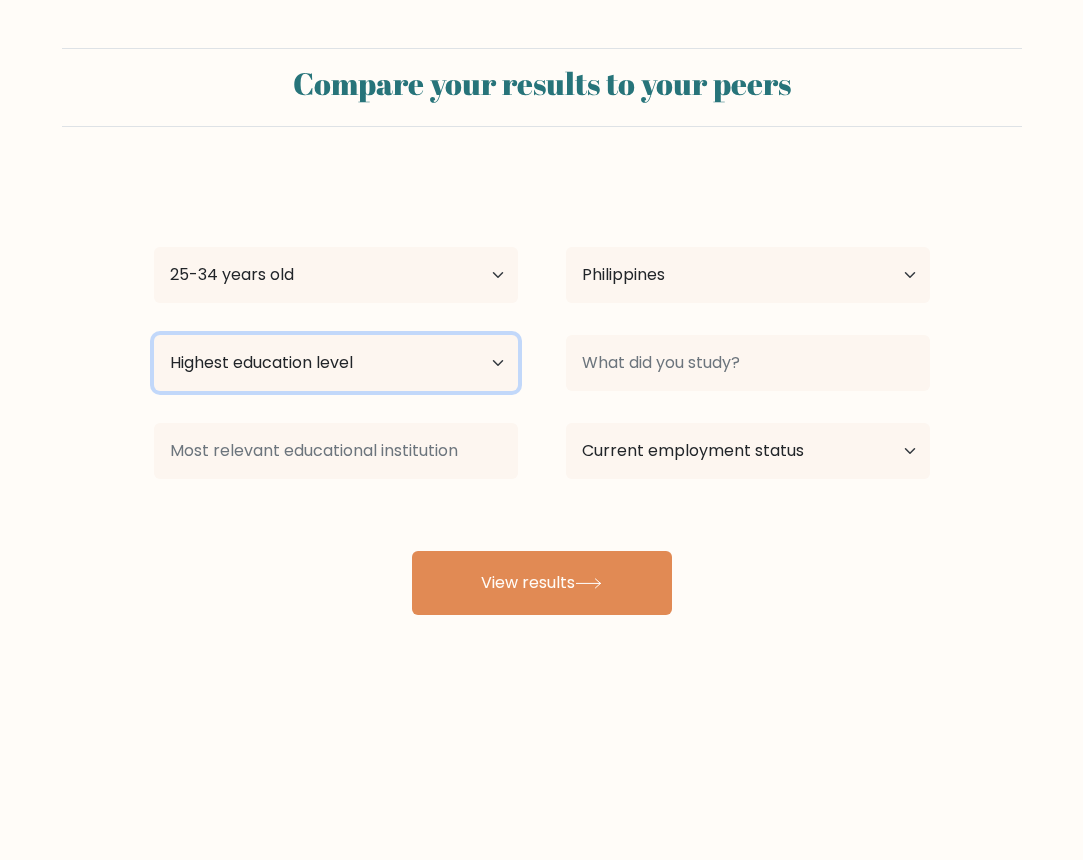 select on "bachelors_degree" 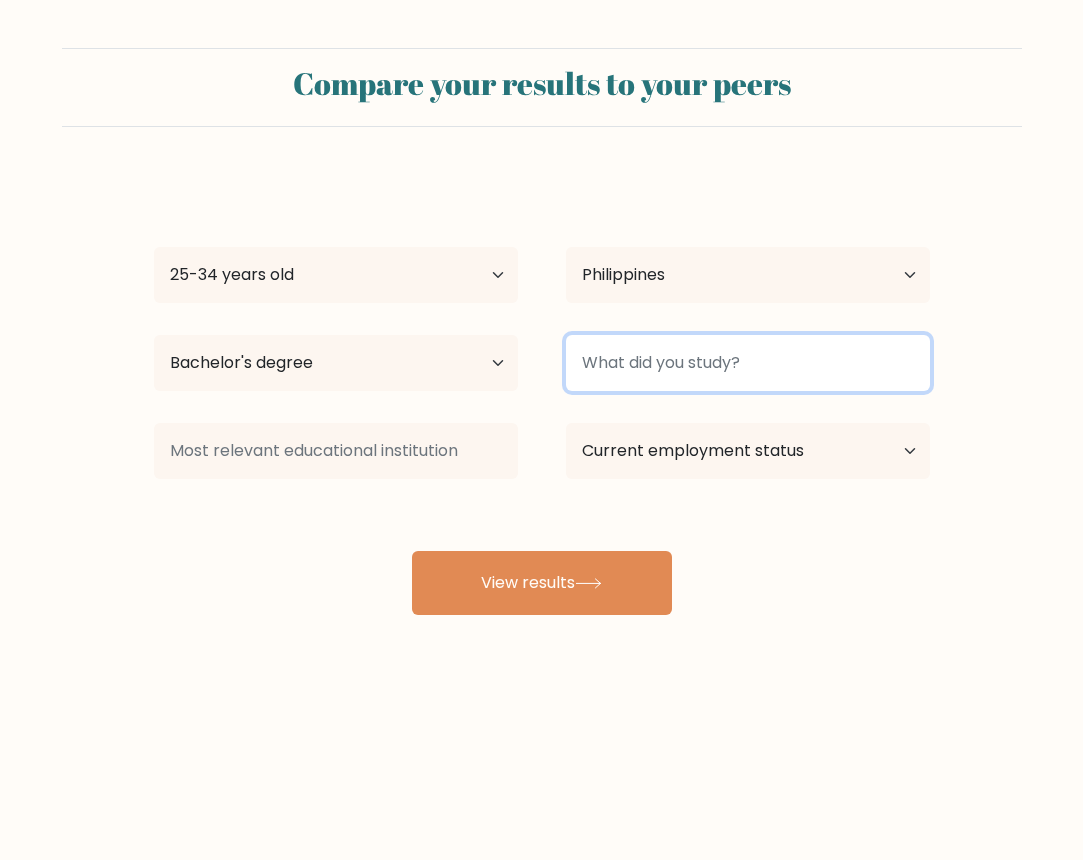 click at bounding box center (748, 363) 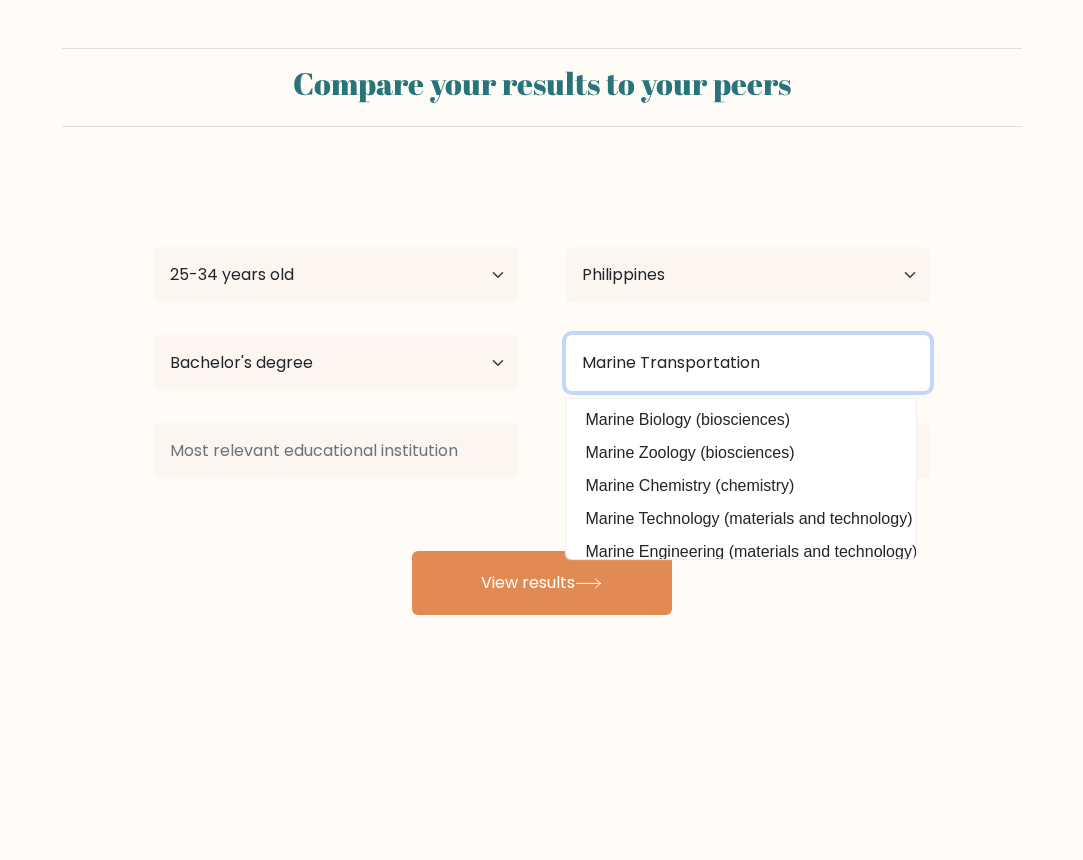 type on "Marine Transportation" 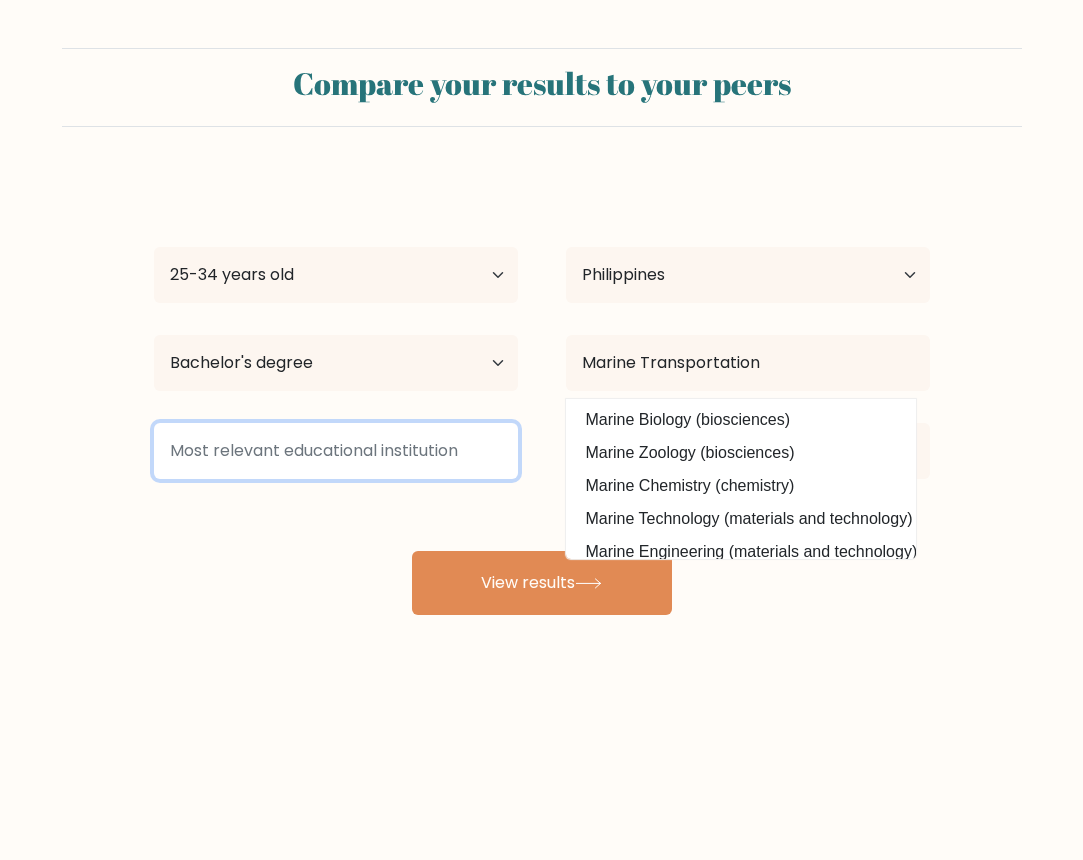 click at bounding box center [336, 451] 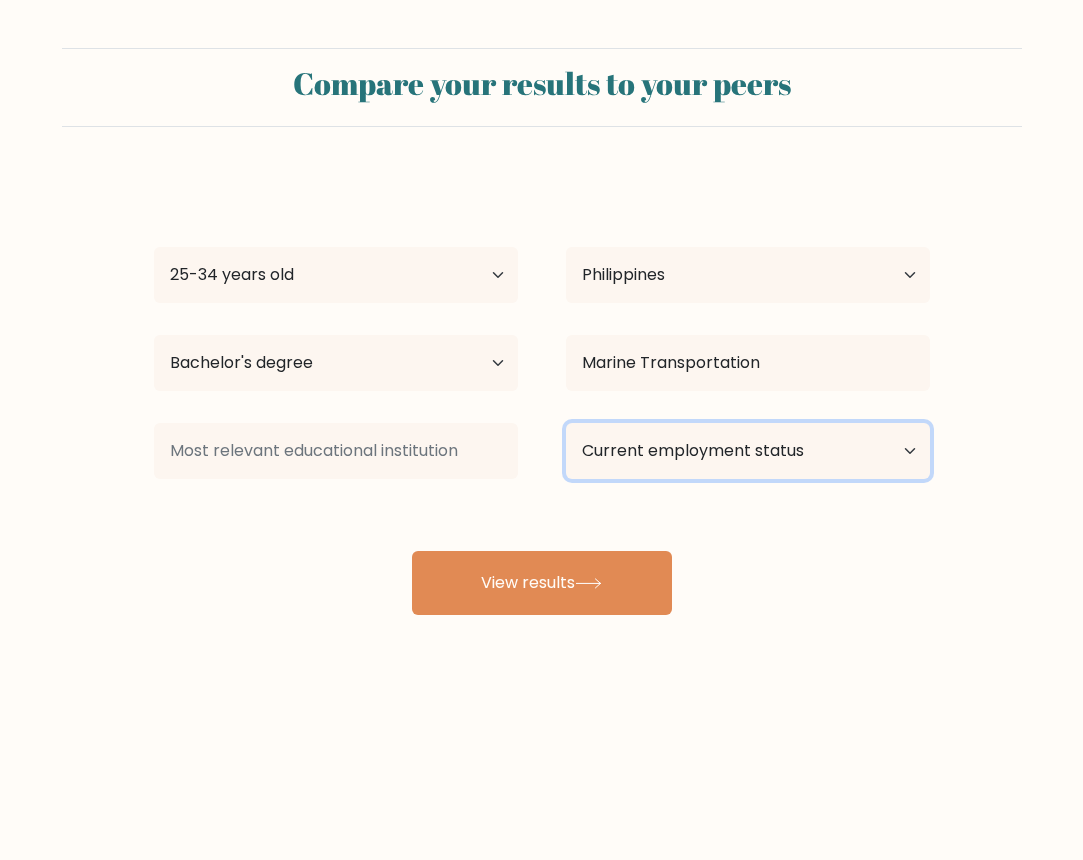 select on "other" 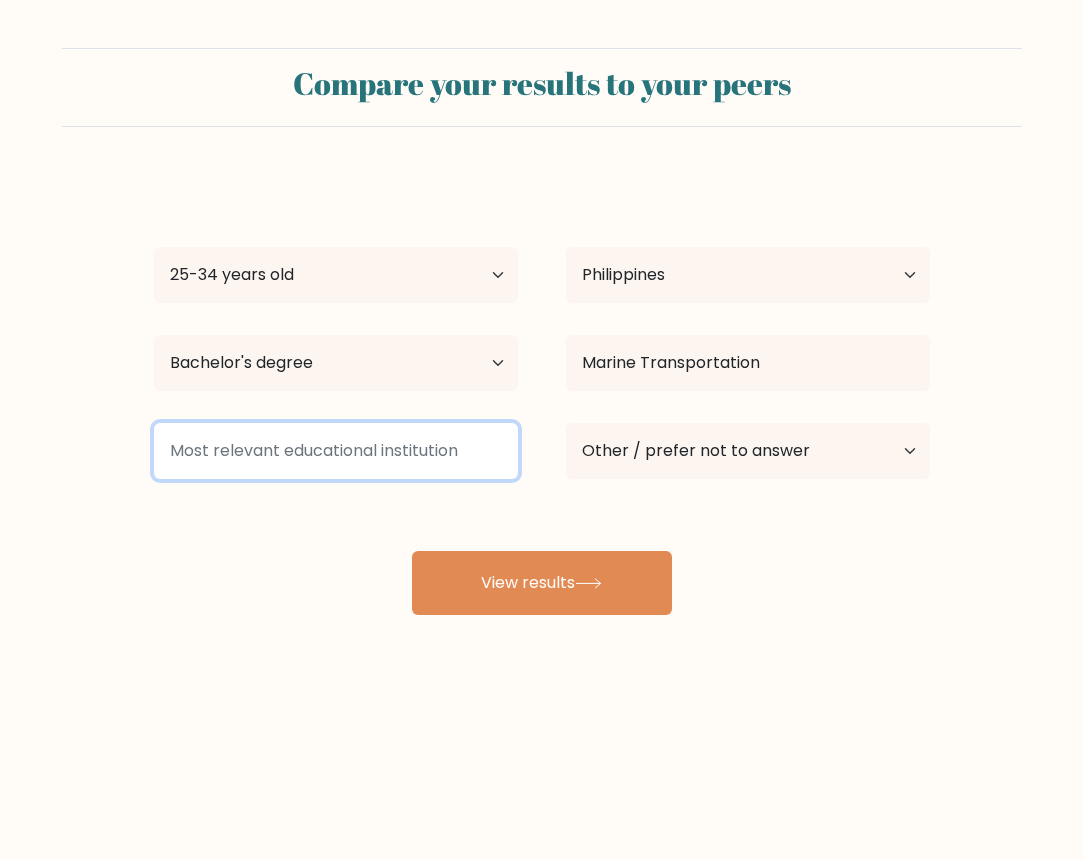 click at bounding box center (336, 451) 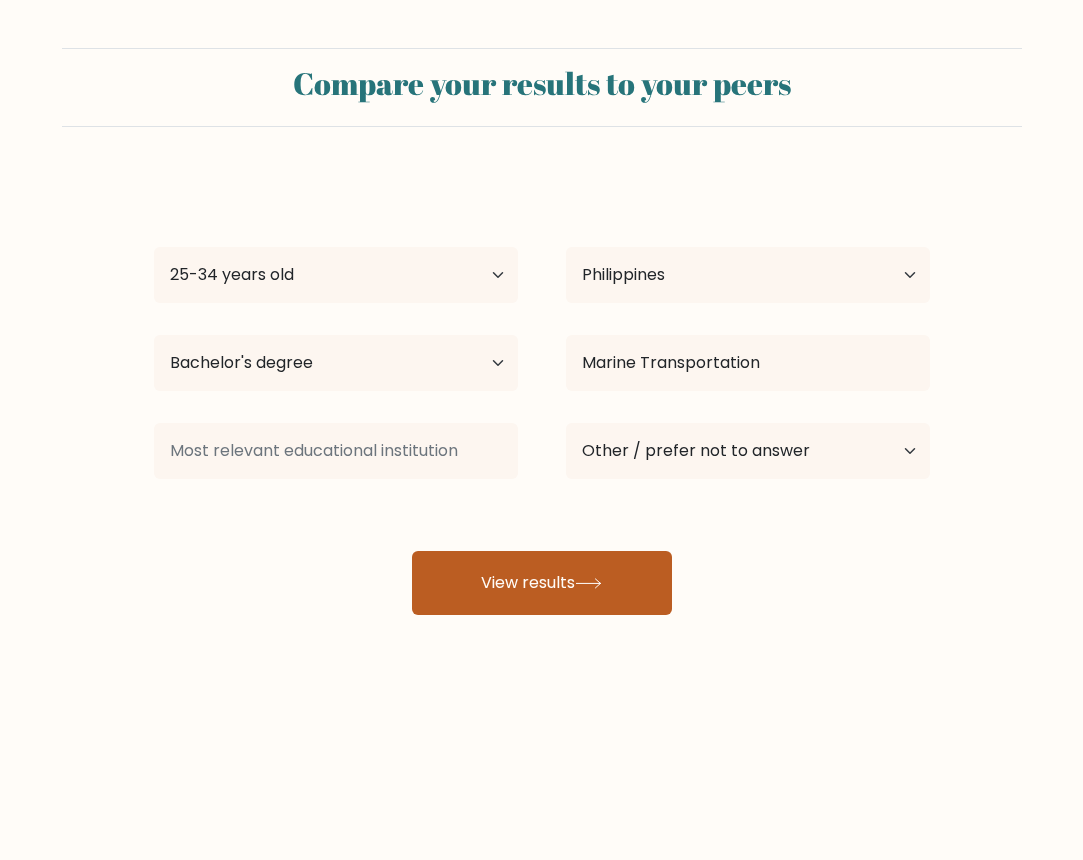 click on "View results" at bounding box center [542, 583] 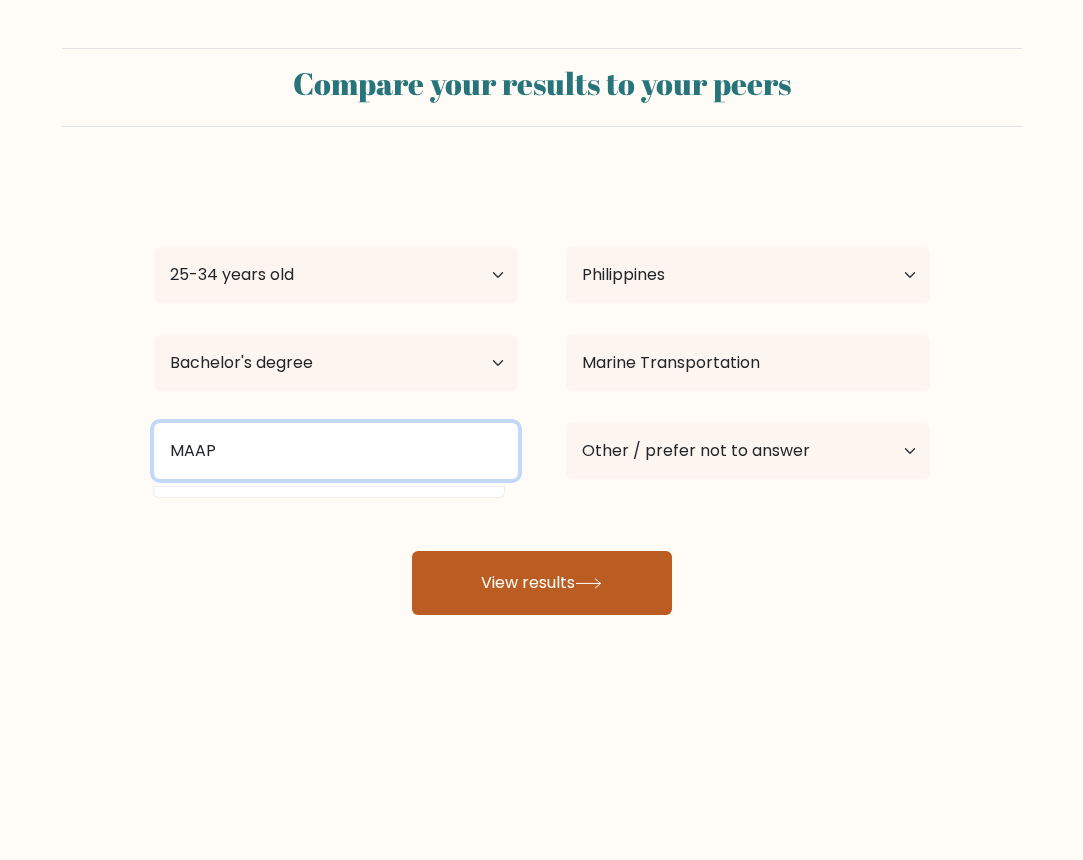 type on "MAAP" 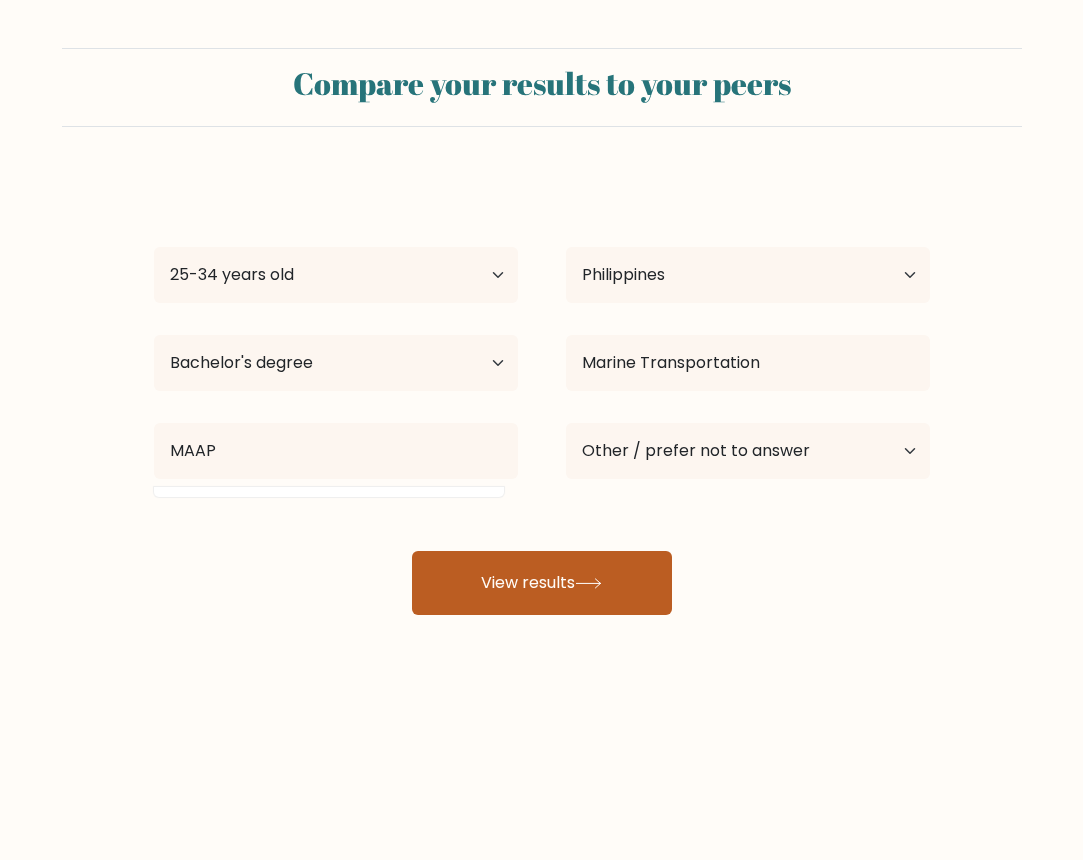 click on "View results" at bounding box center [542, 583] 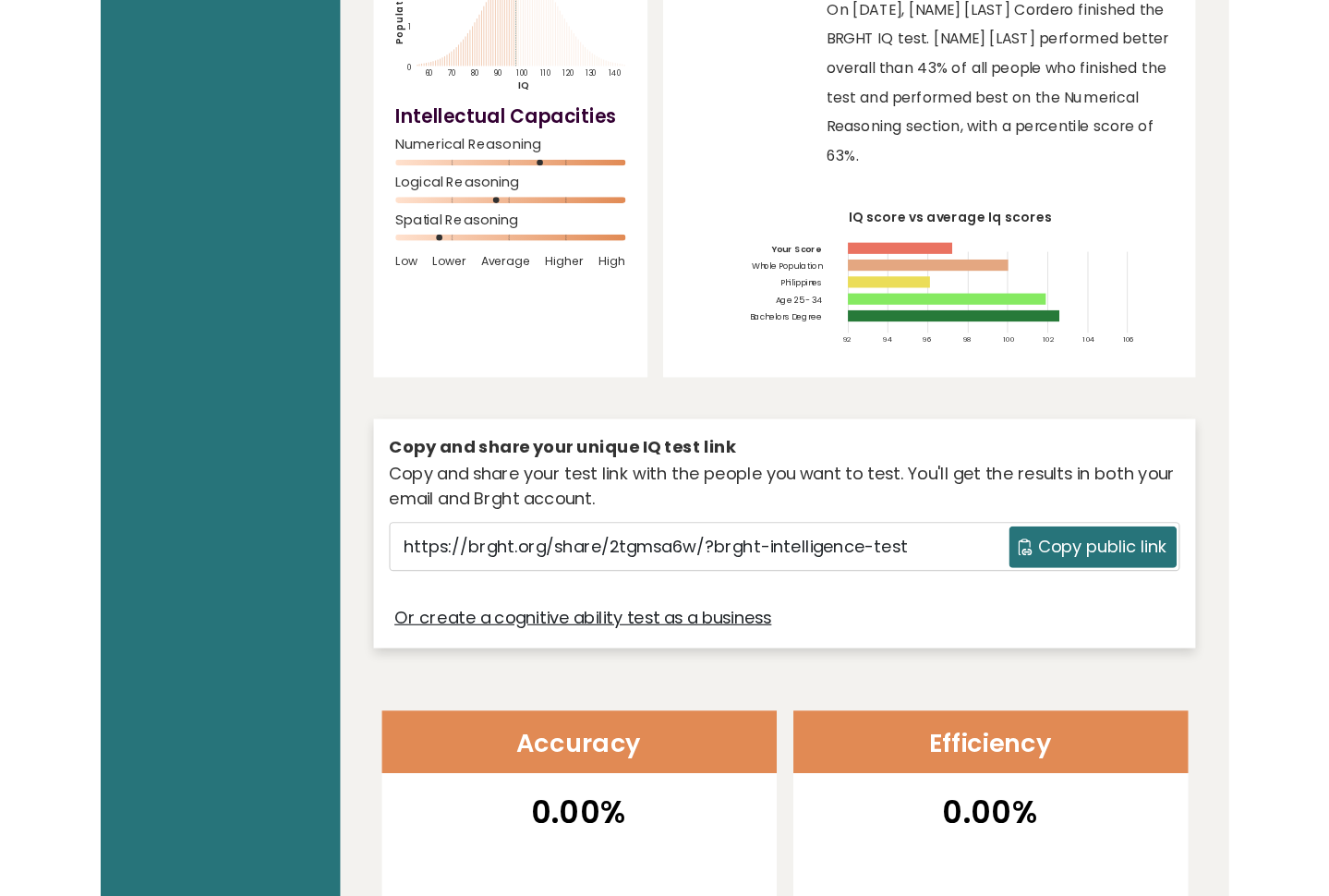 scroll, scrollTop: 322, scrollLeft: 0, axis: vertical 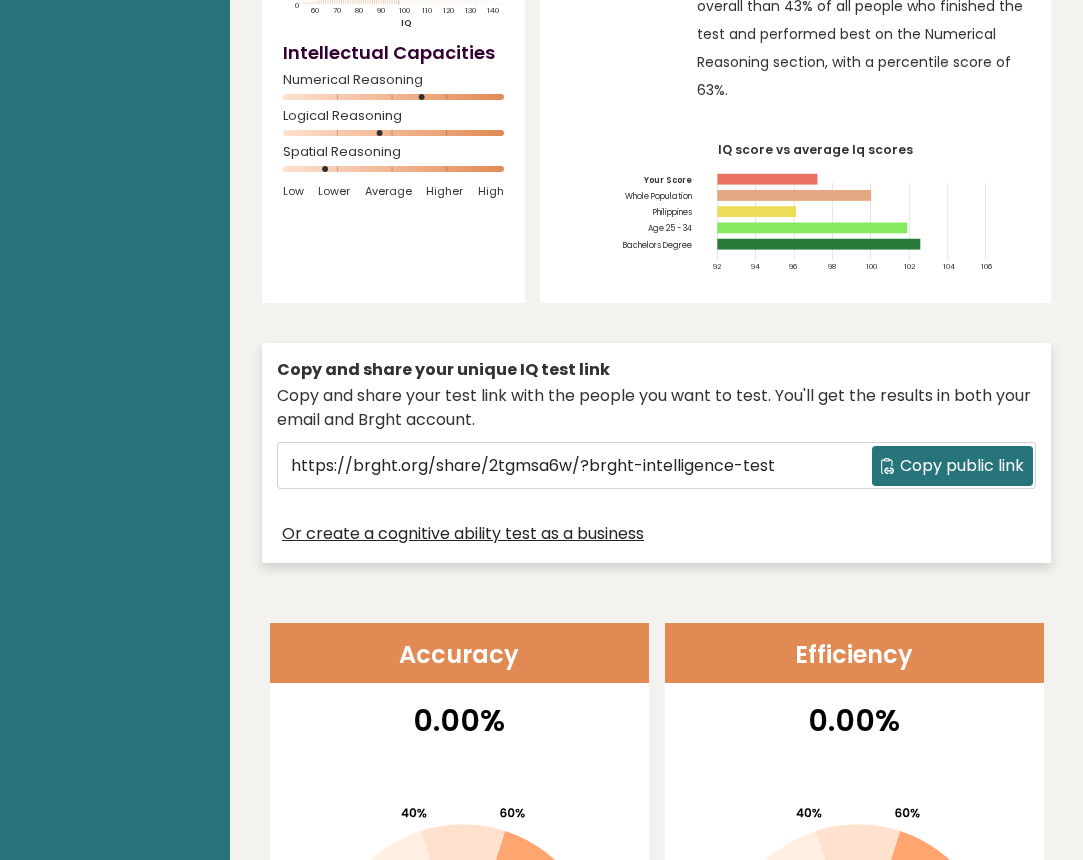 click on "Copy public link" at bounding box center [962, 466] 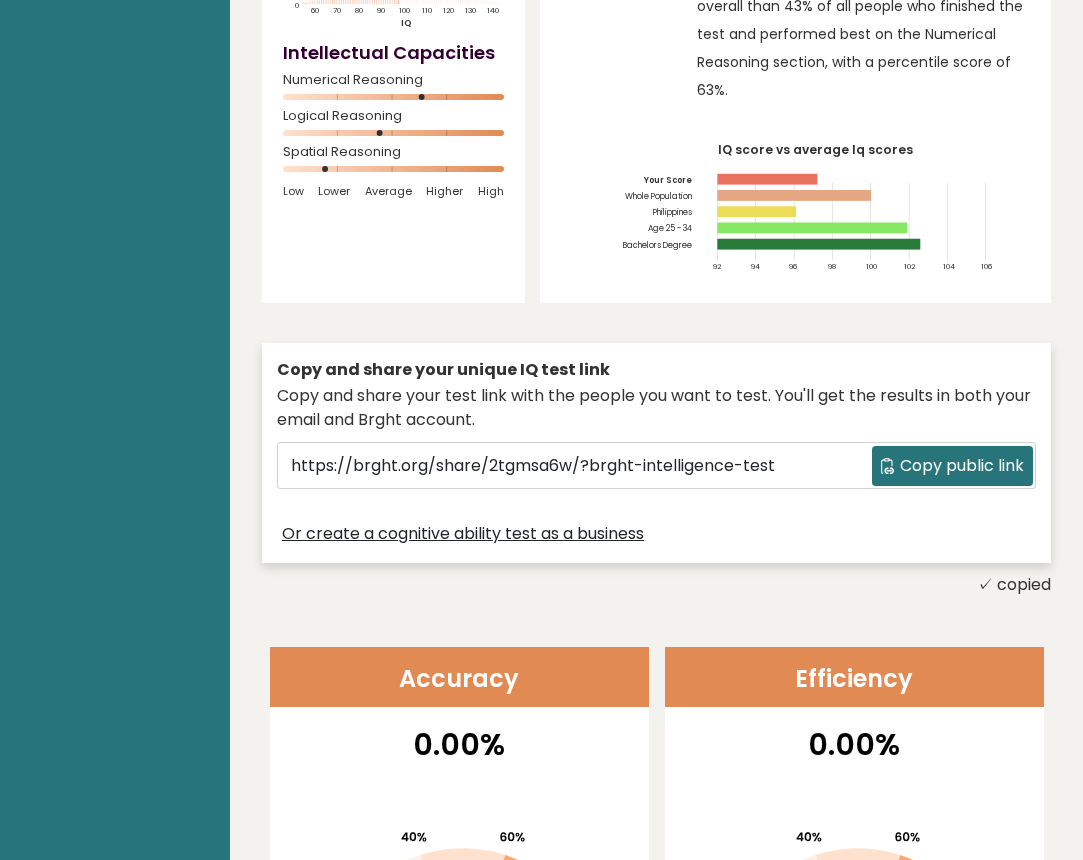 click on "Copy public link" at bounding box center (962, 466) 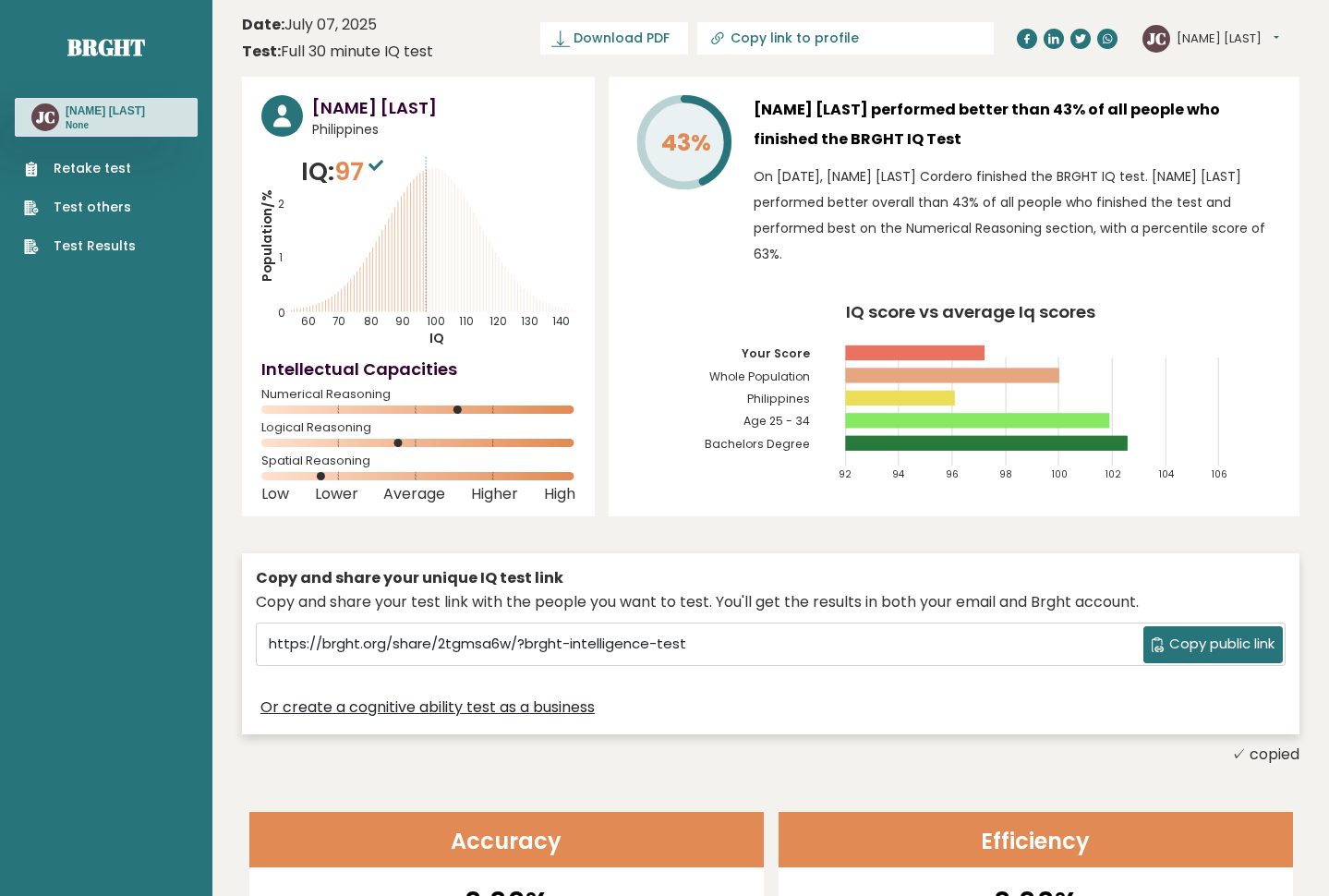 scroll, scrollTop: 0, scrollLeft: 0, axis: both 